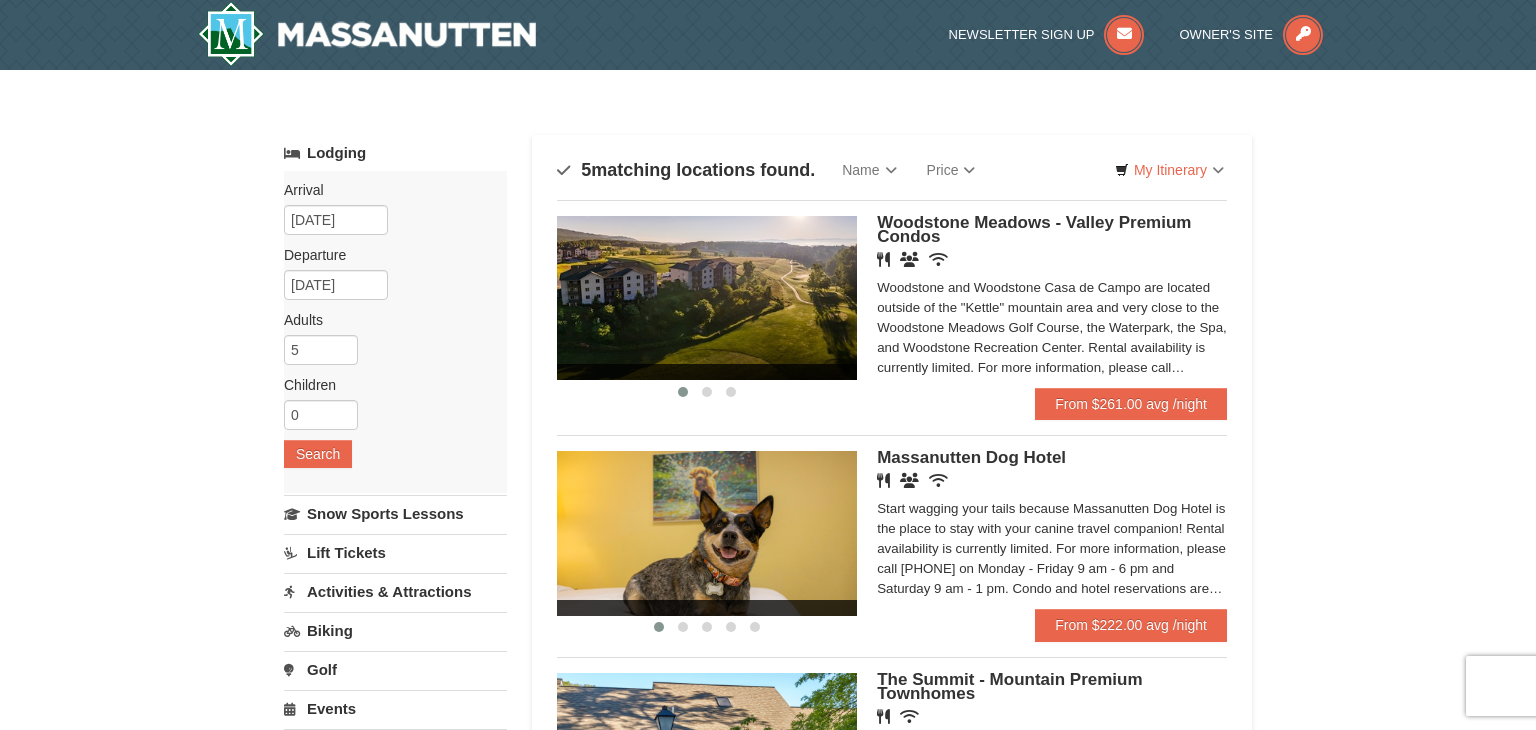 scroll, scrollTop: 0, scrollLeft: 0, axis: both 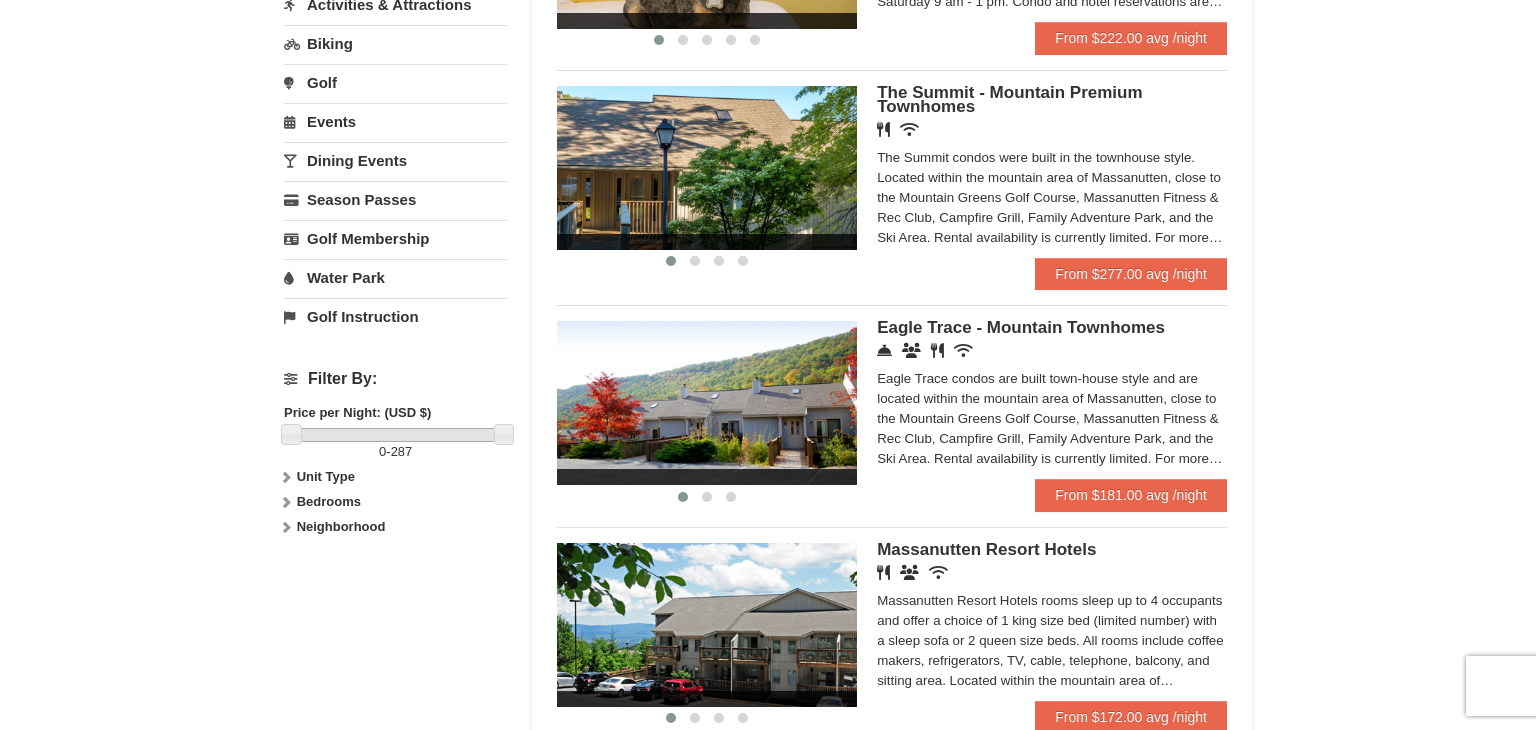 click on "×
Categories
Map
List
Filter
My Itinerary
Questions?  1-540-289-9441
Lodging
Arrival Please format dates MM/DD/YYYY Please format dates MM/DD/YYYY
12/05/2025
Departure Please format dates MM/DD/YYYY Please format dates MM/DD/YYYY
12/07/2025
Adults 5 0 May" at bounding box center (768, 143) 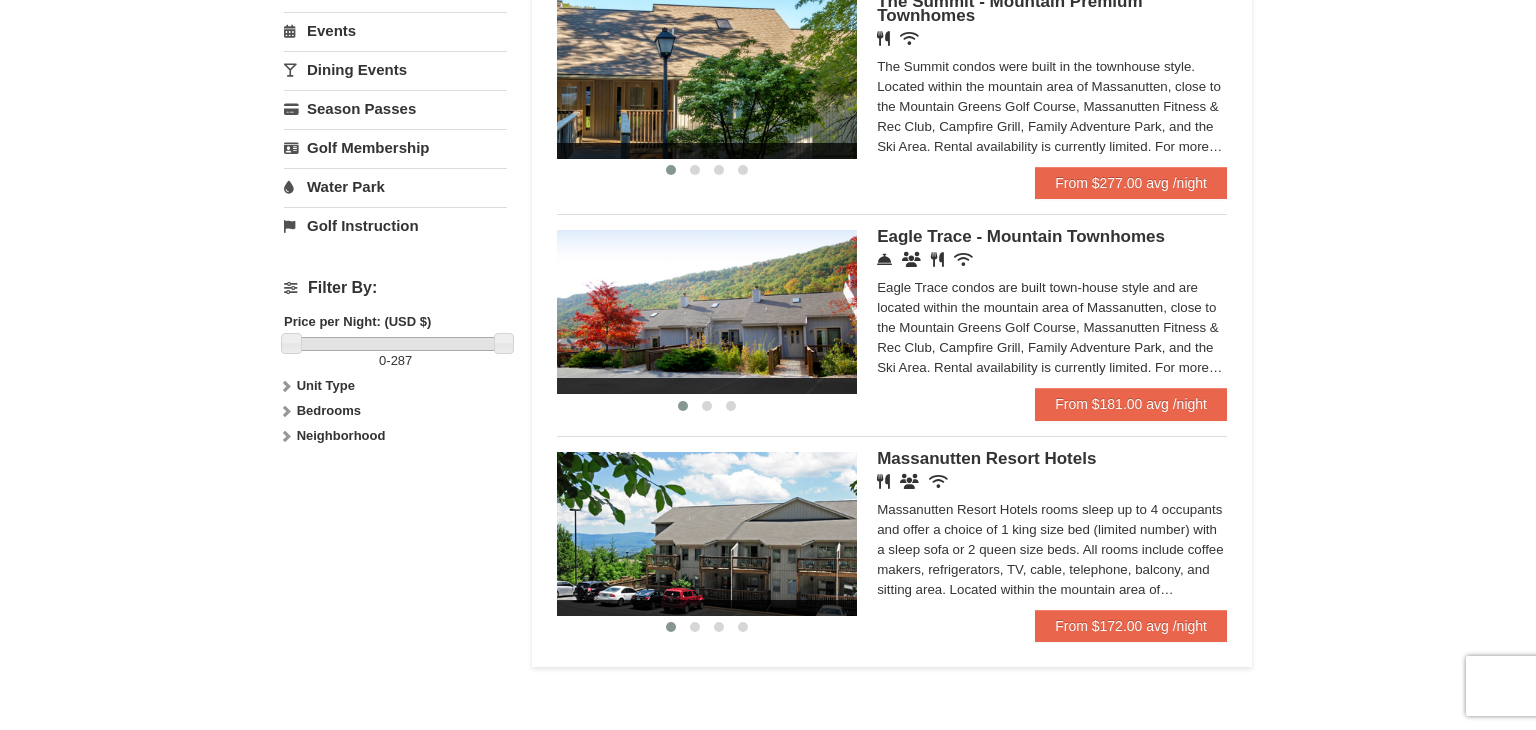scroll, scrollTop: 679, scrollLeft: 0, axis: vertical 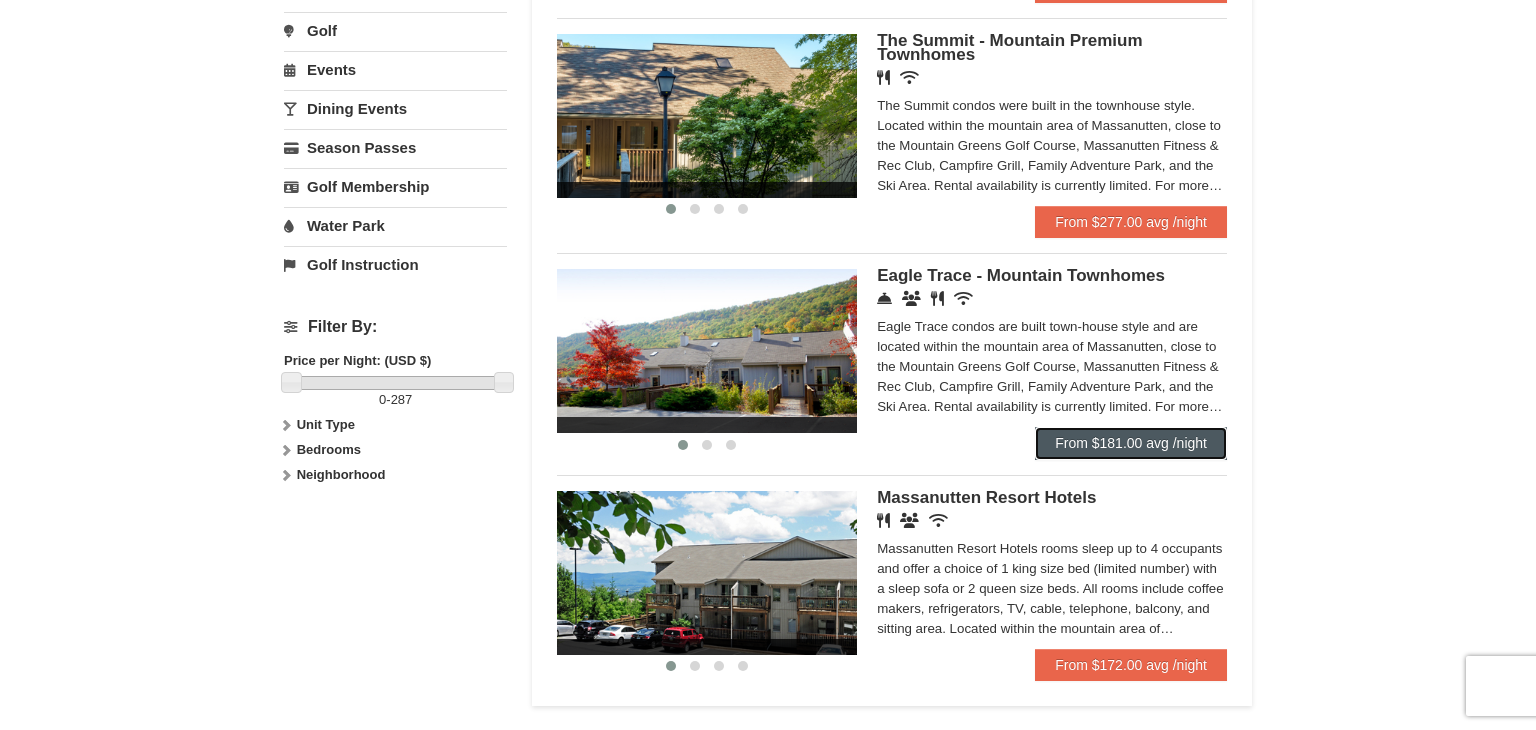 click on "From $181.00 avg /night" at bounding box center [1131, 443] 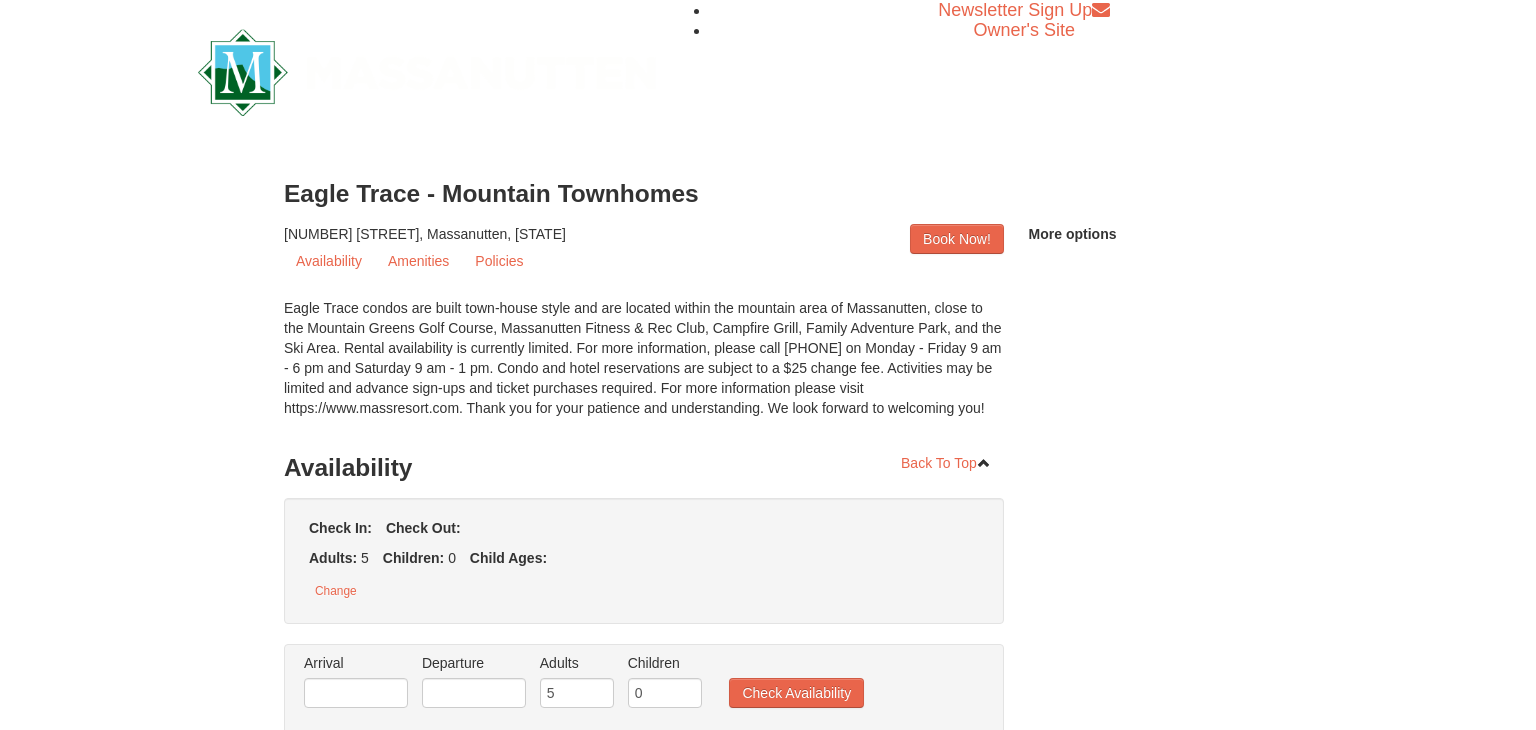 scroll, scrollTop: 0, scrollLeft: 0, axis: both 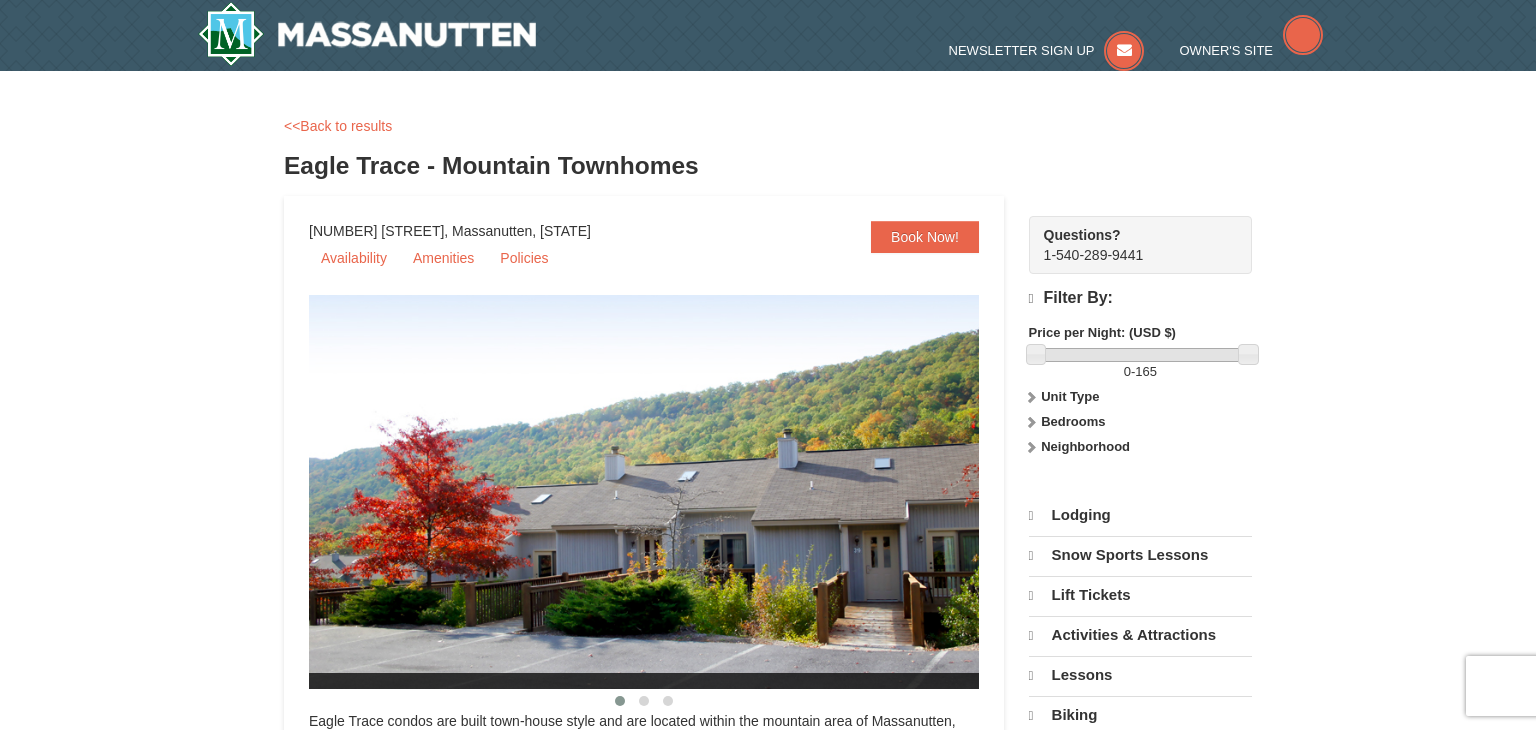 select on "8" 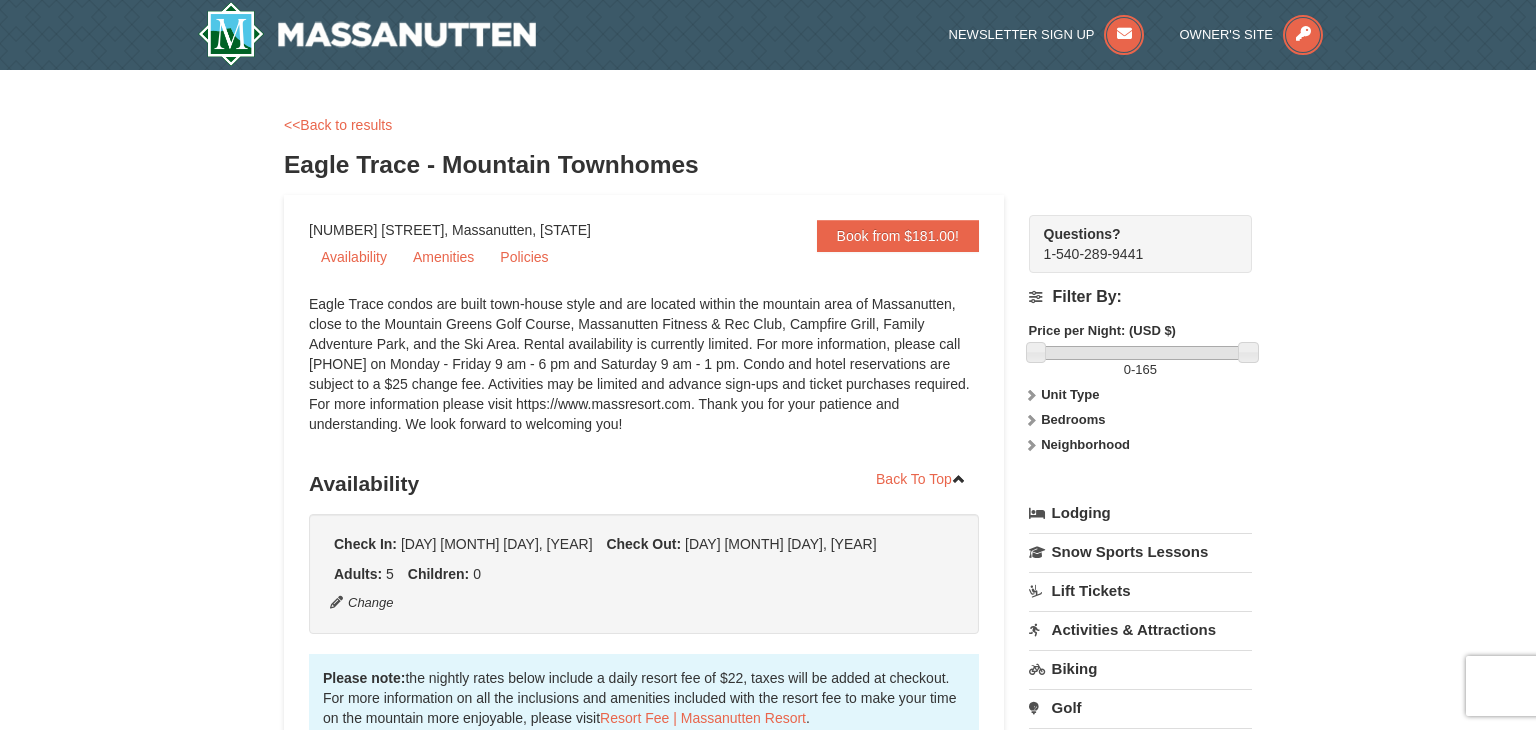 scroll, scrollTop: 0, scrollLeft: 0, axis: both 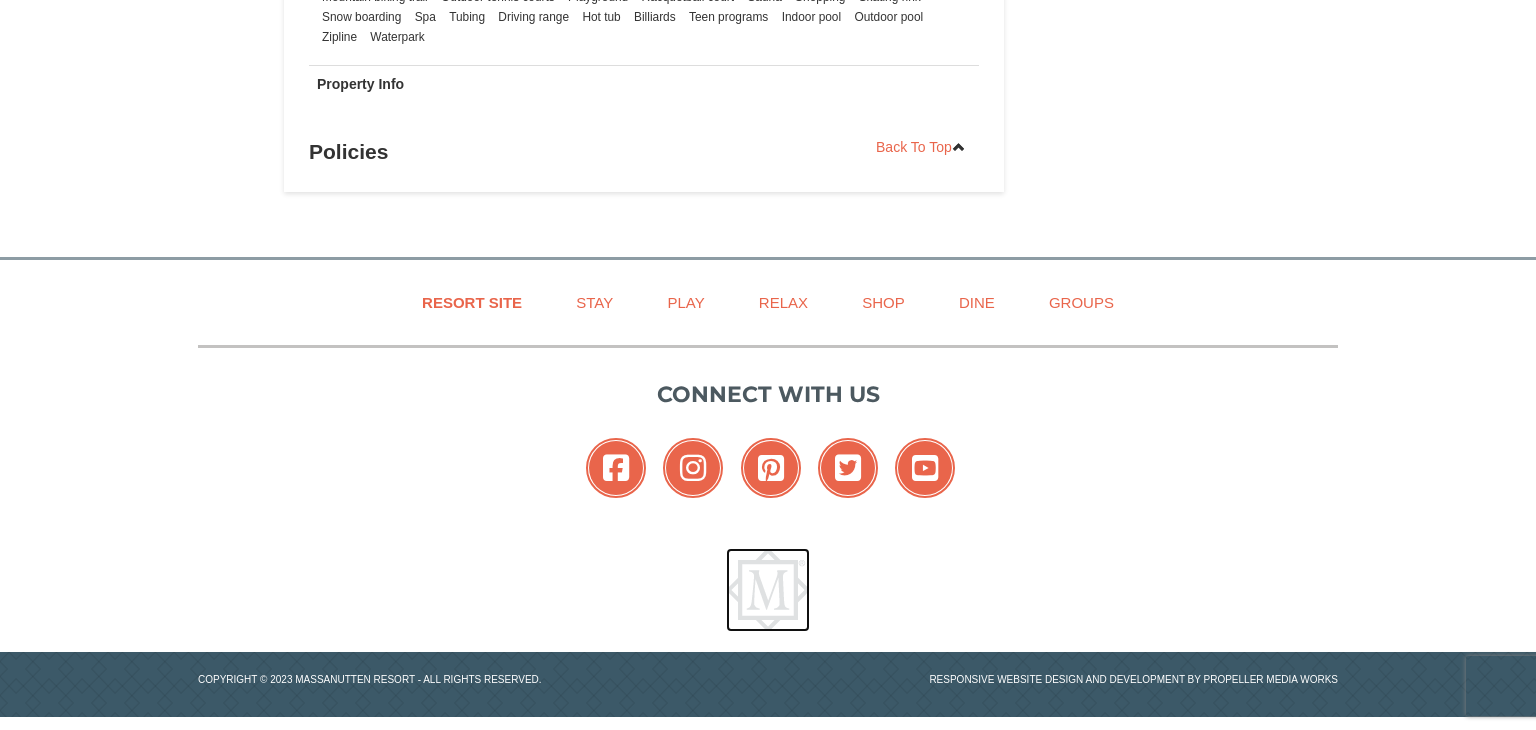 click at bounding box center [768, 590] 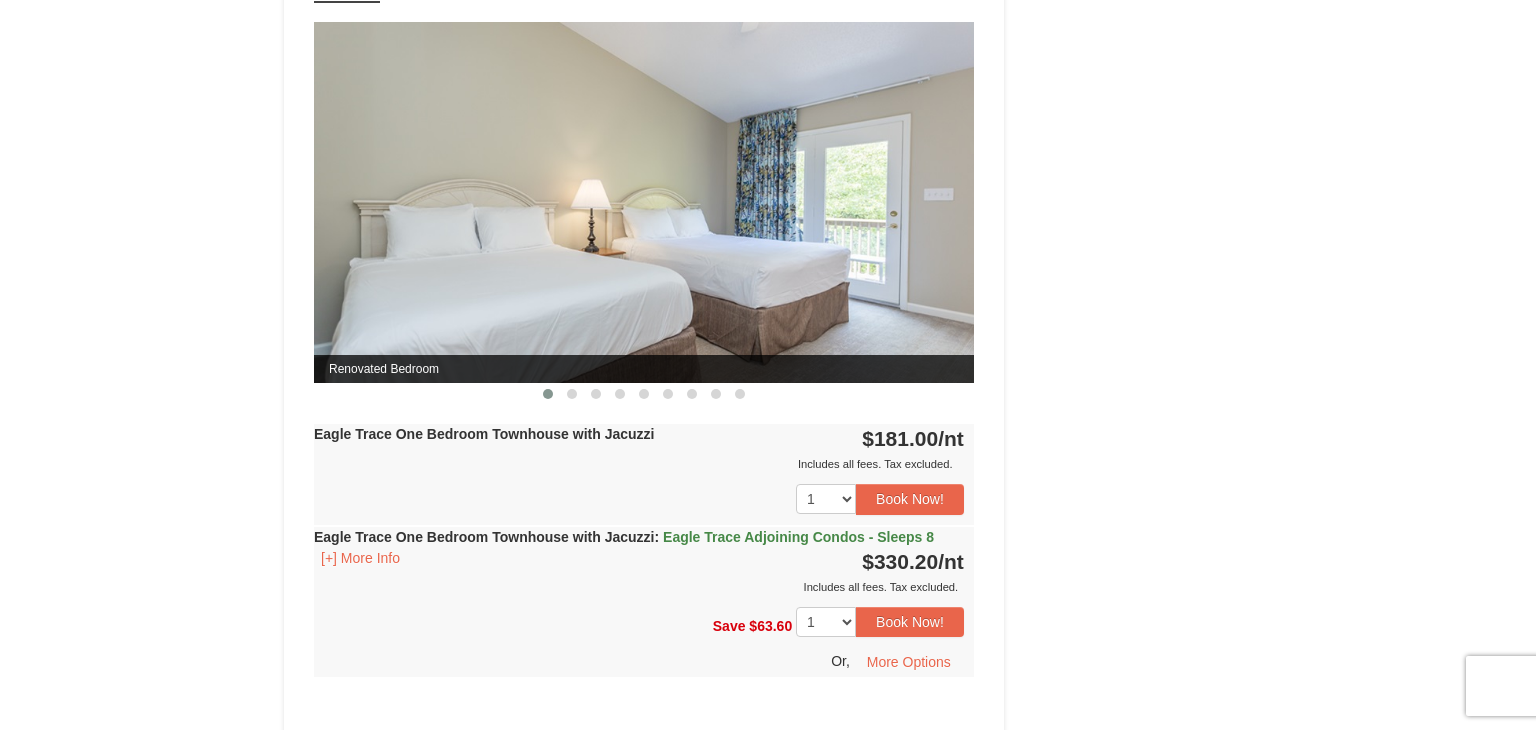 scroll, scrollTop: 407, scrollLeft: 0, axis: vertical 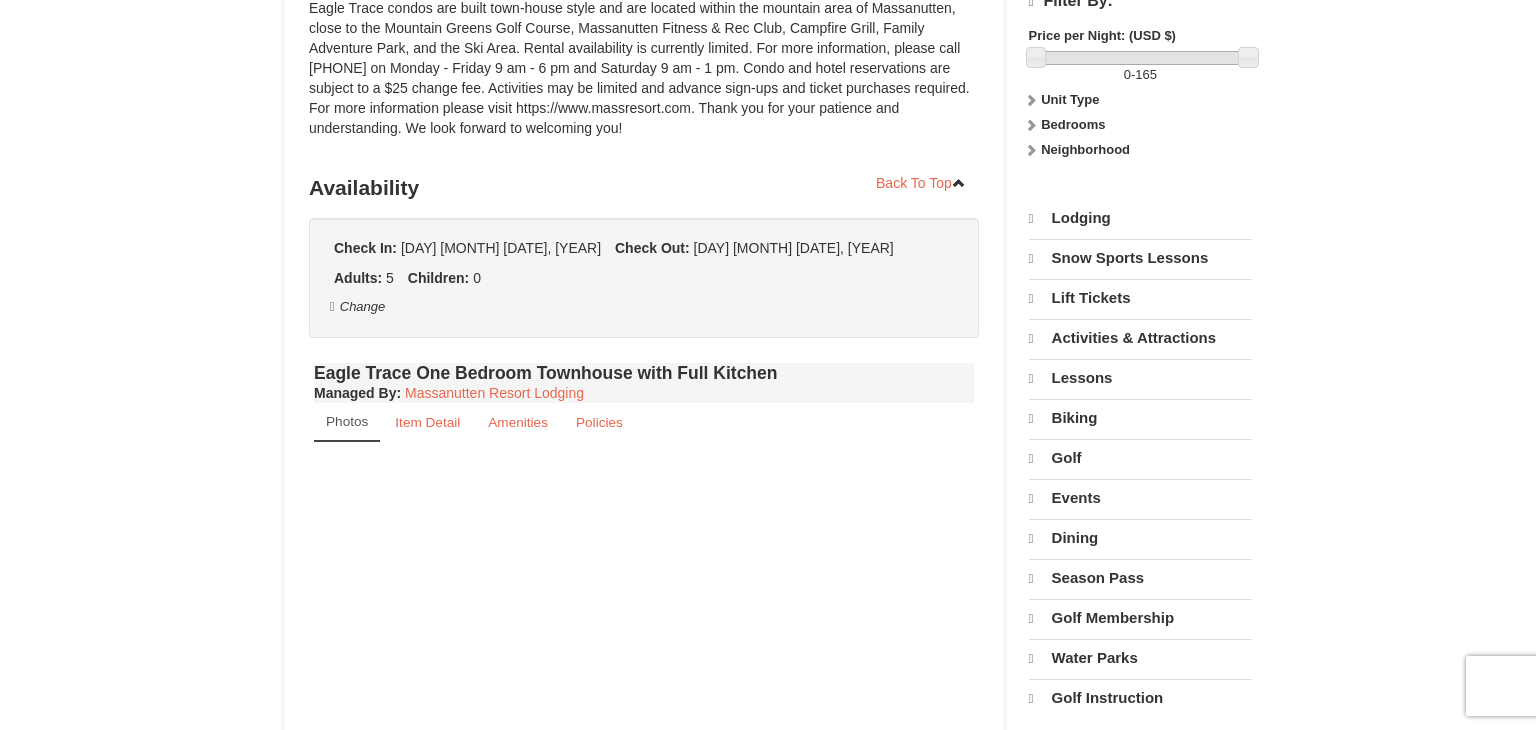 select on "8" 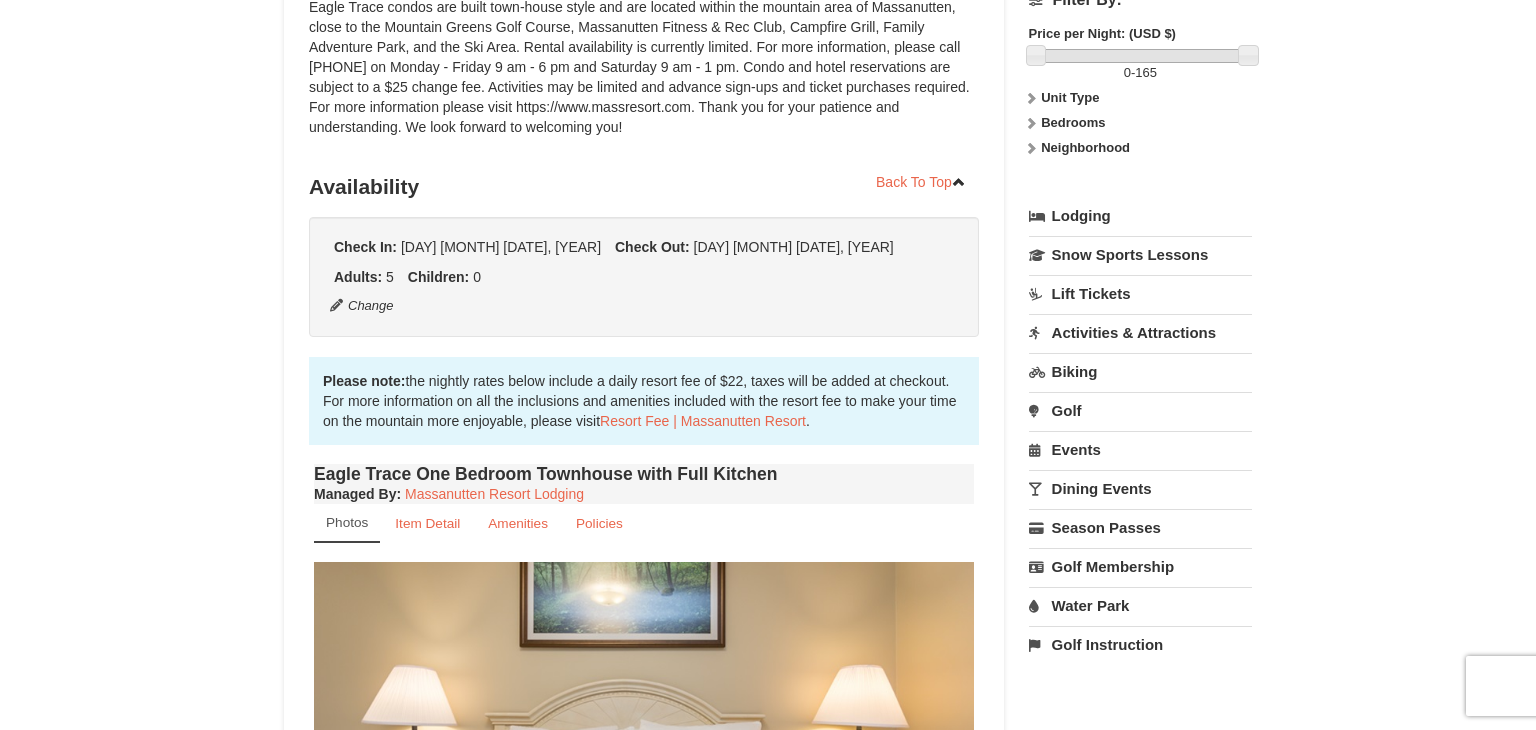 scroll, scrollTop: 296, scrollLeft: 0, axis: vertical 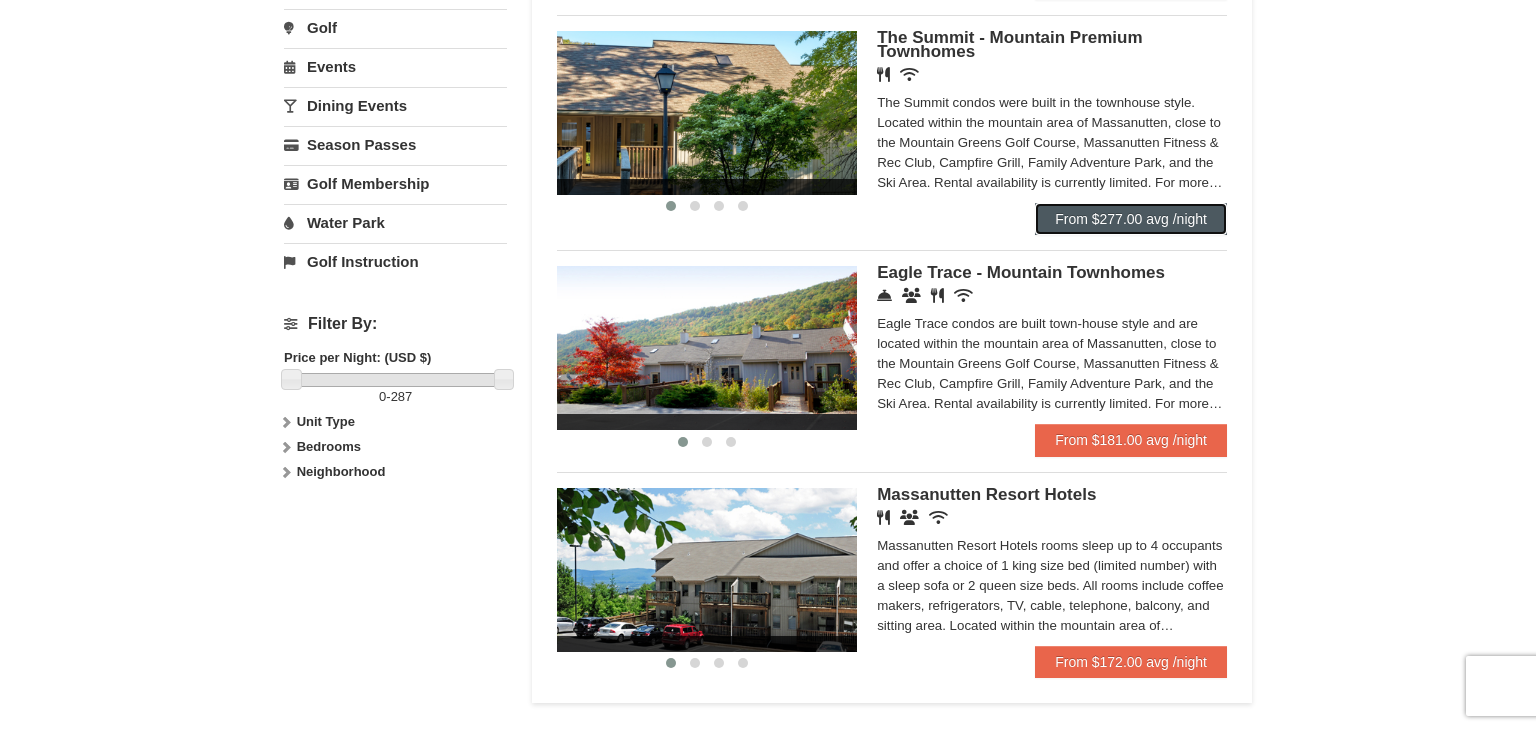 click on "From $277.00 avg /night" at bounding box center (1131, 219) 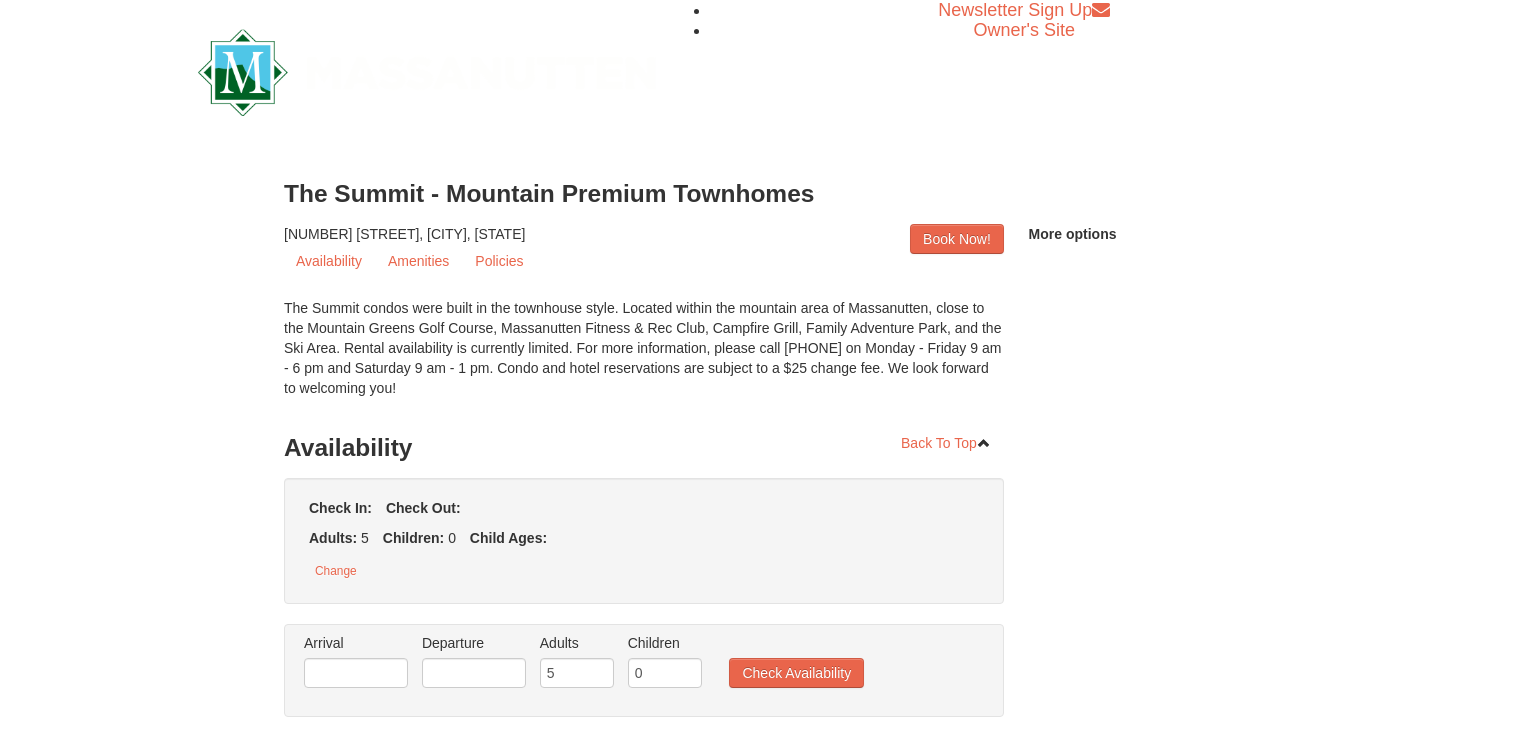 scroll, scrollTop: 0, scrollLeft: 0, axis: both 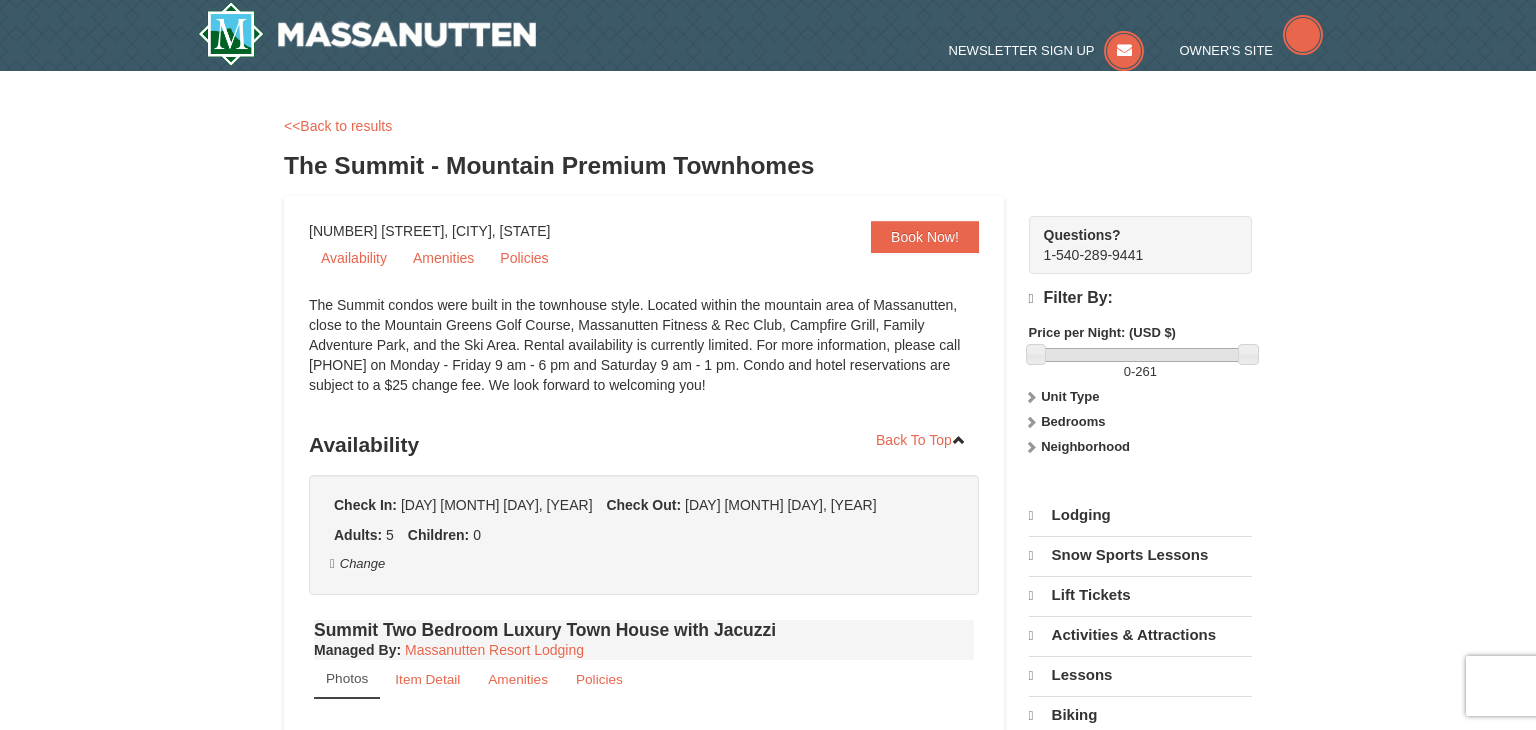 select on "8" 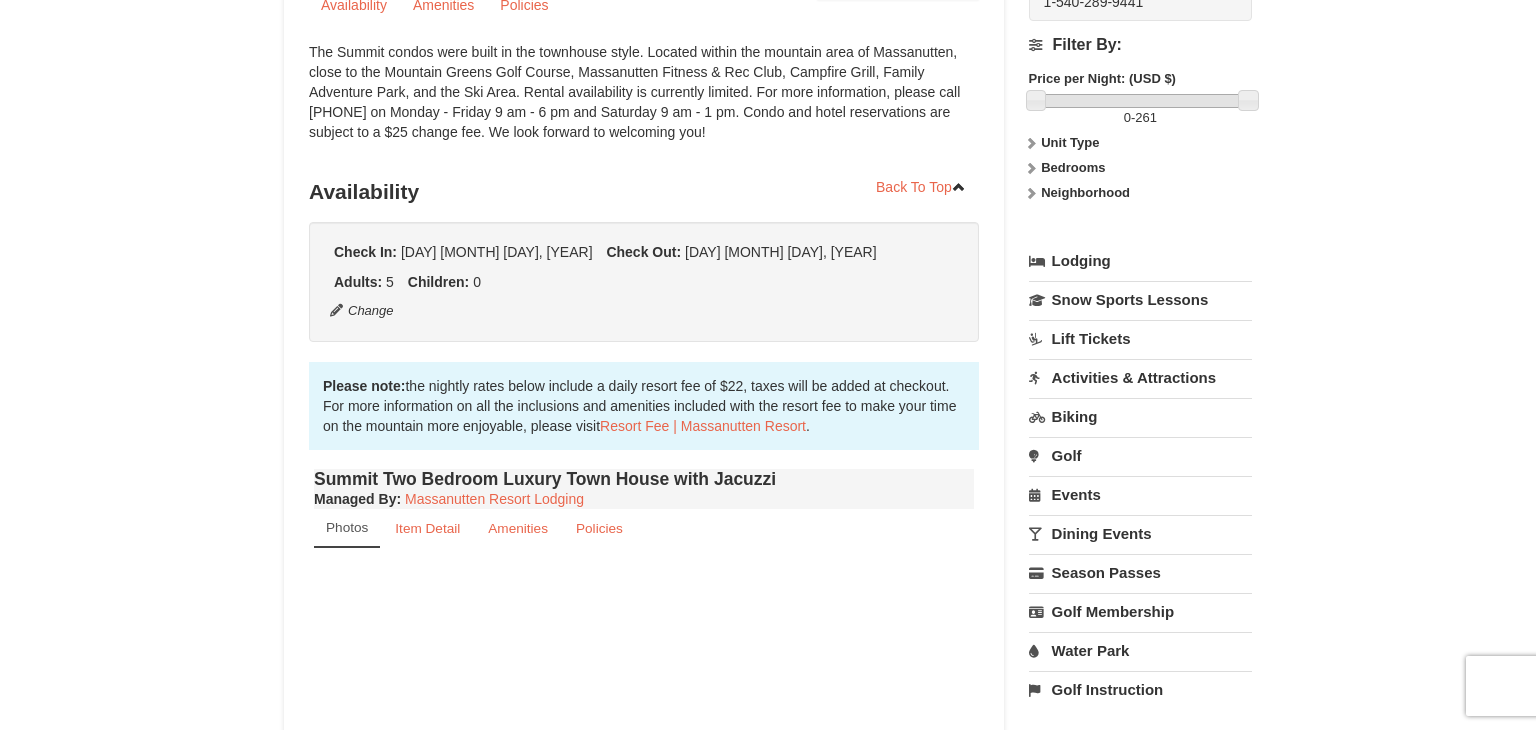 scroll, scrollTop: 316, scrollLeft: 0, axis: vertical 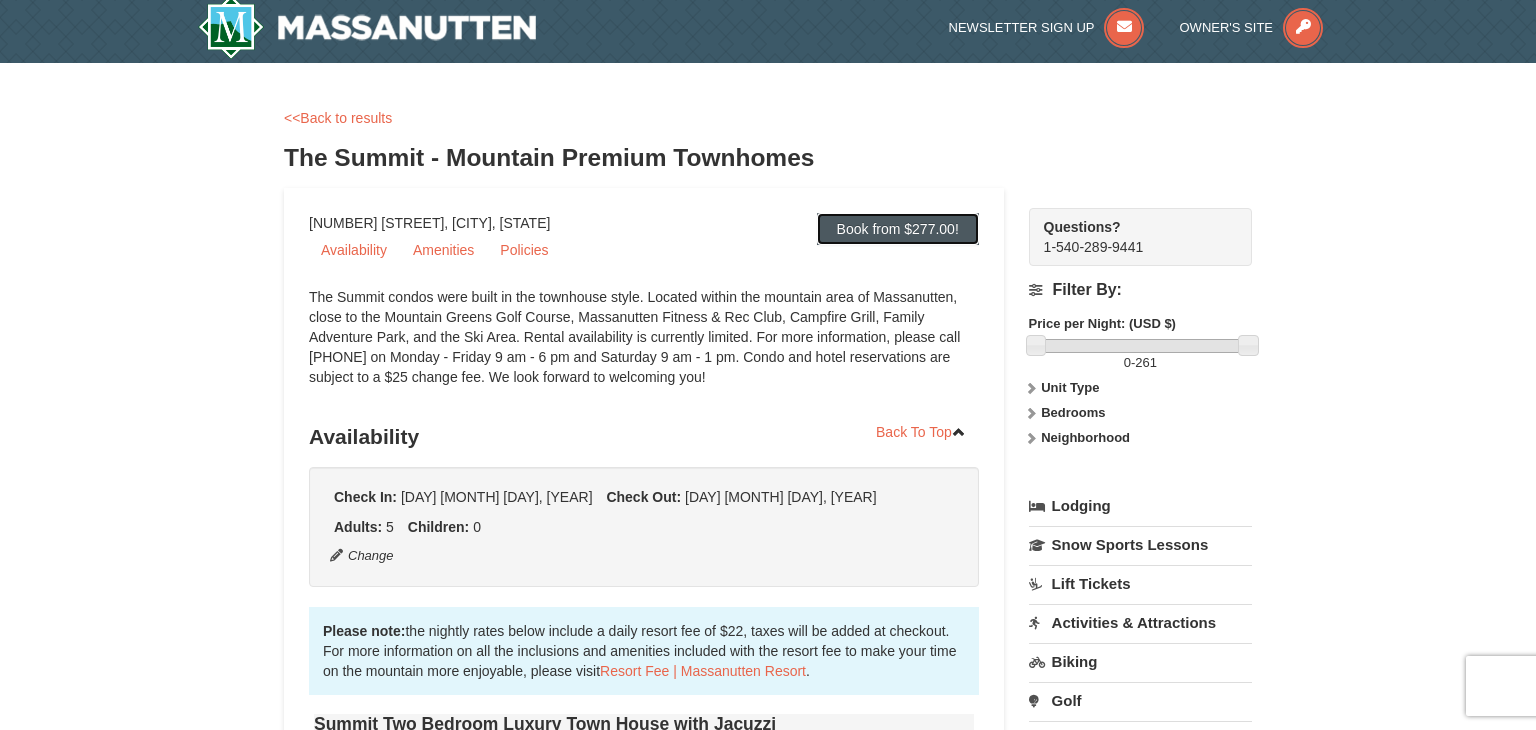 click on "Book from $277.00!" at bounding box center [898, 229] 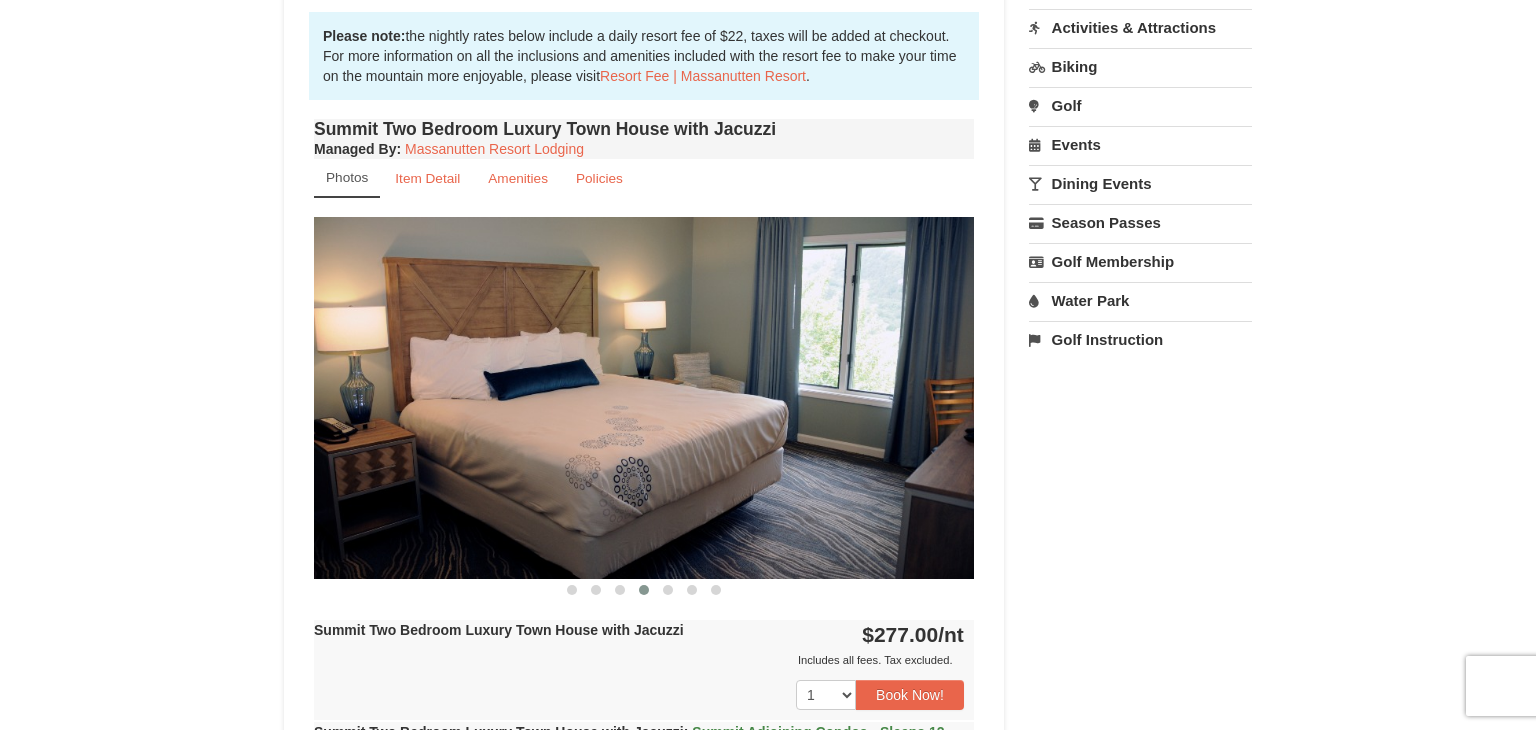 scroll, scrollTop: 603, scrollLeft: 0, axis: vertical 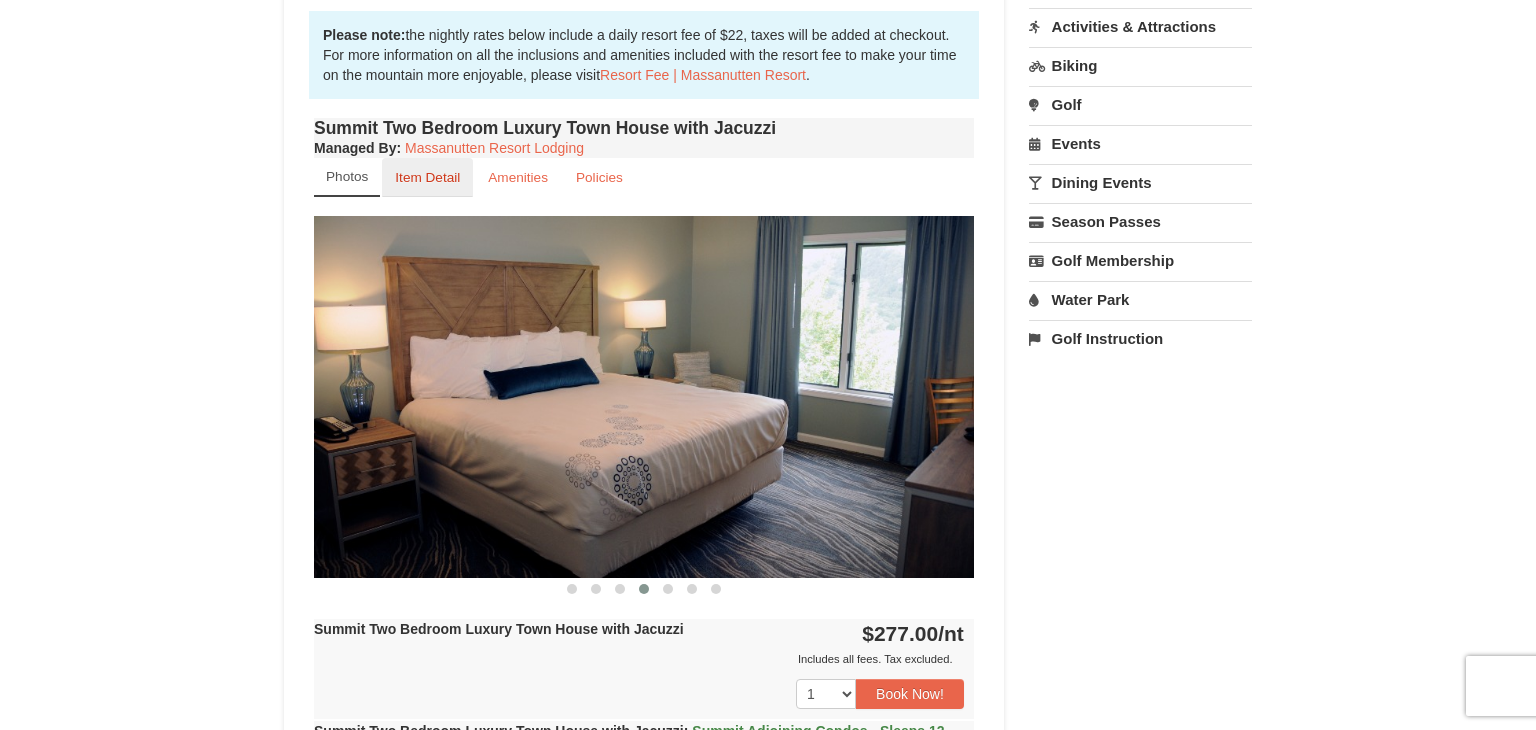click on "Item Detail" at bounding box center [427, 177] 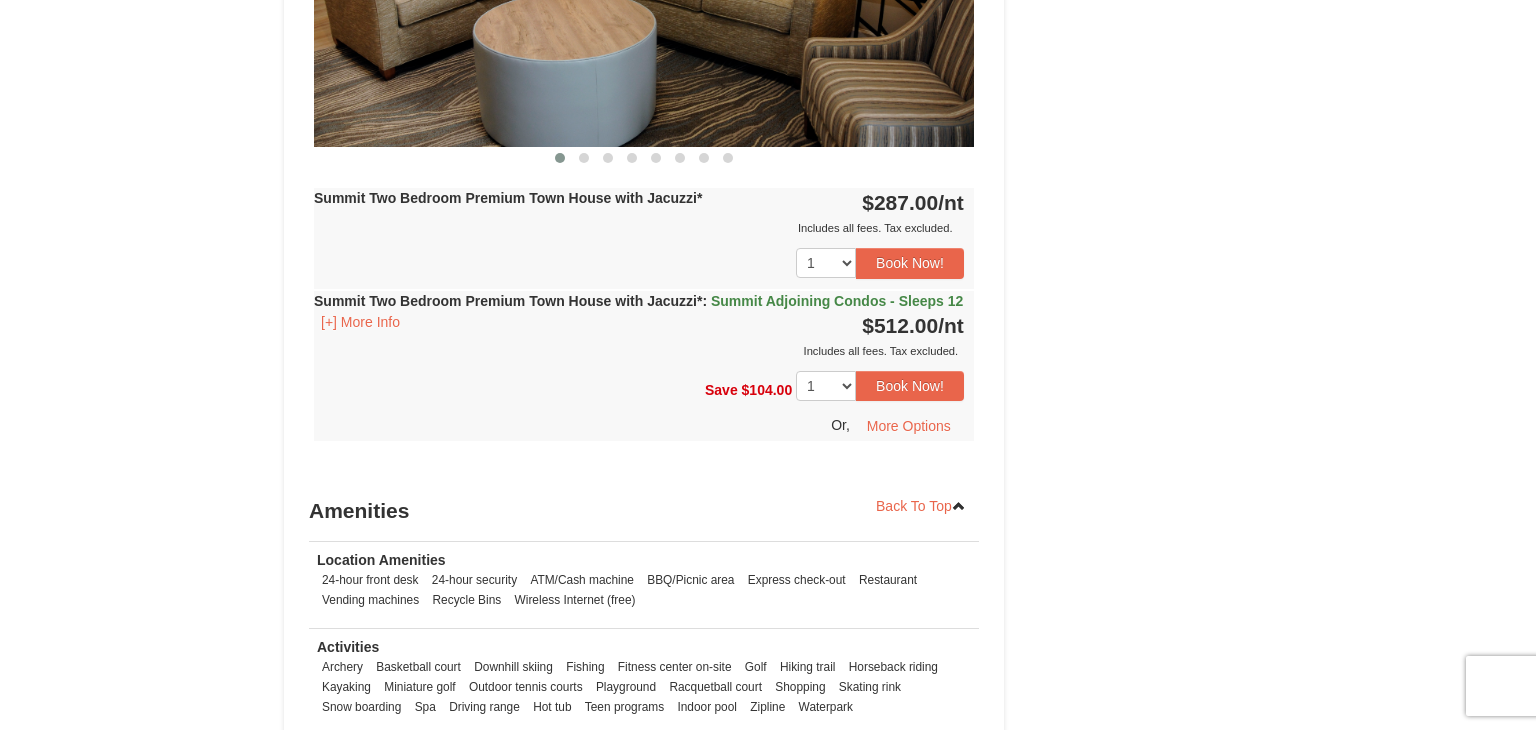 scroll, scrollTop: 3246, scrollLeft: 0, axis: vertical 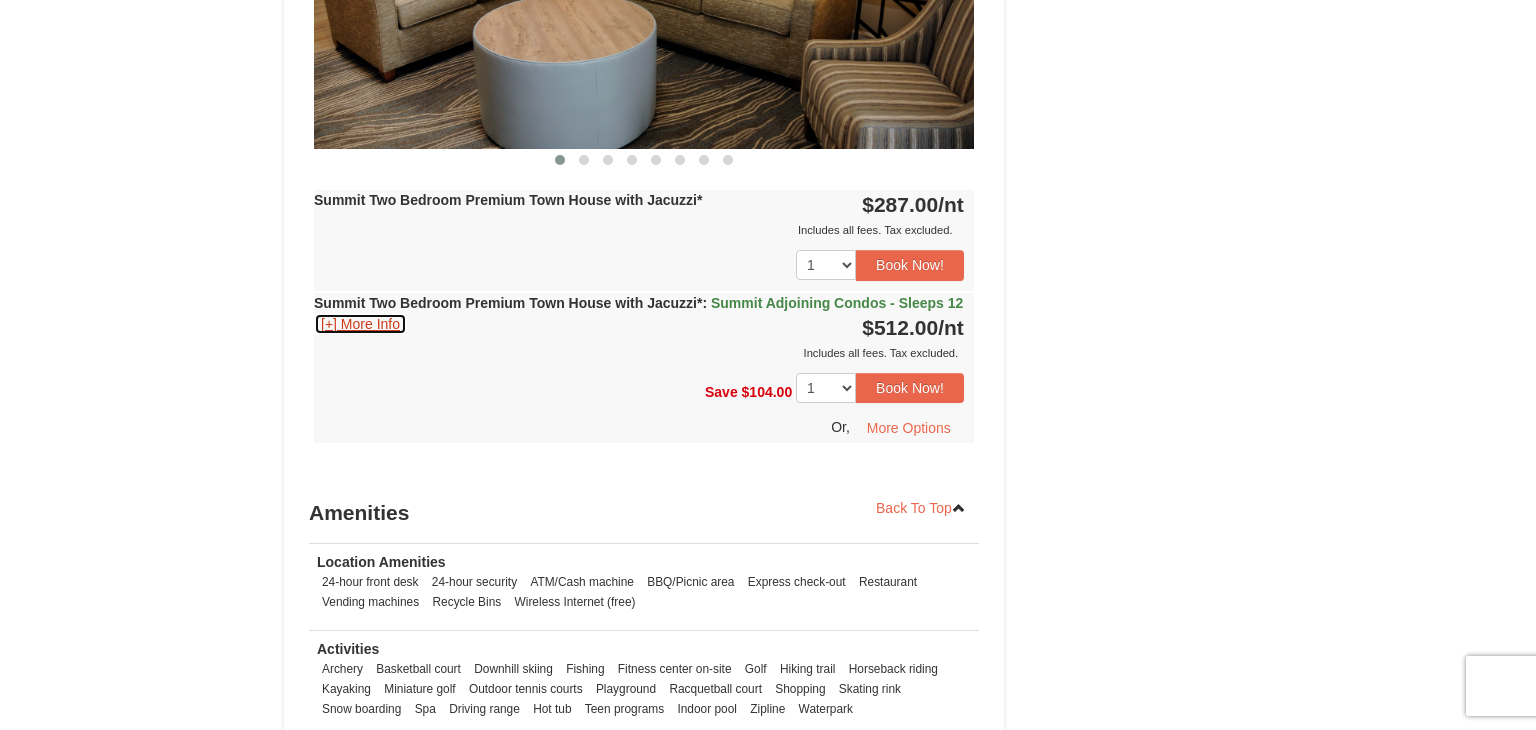 click on "[+] More Info" at bounding box center (360, 324) 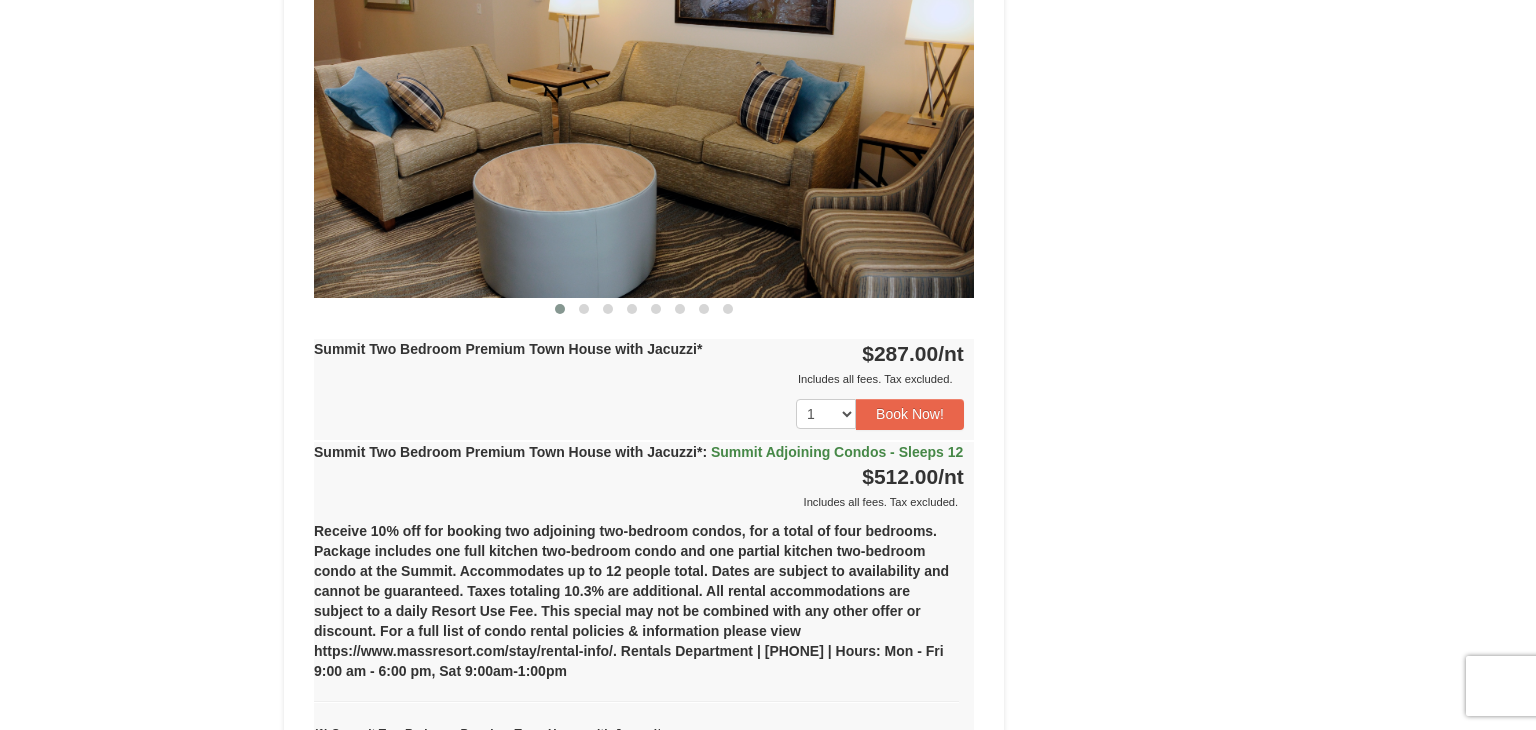 scroll, scrollTop: 3096, scrollLeft: 0, axis: vertical 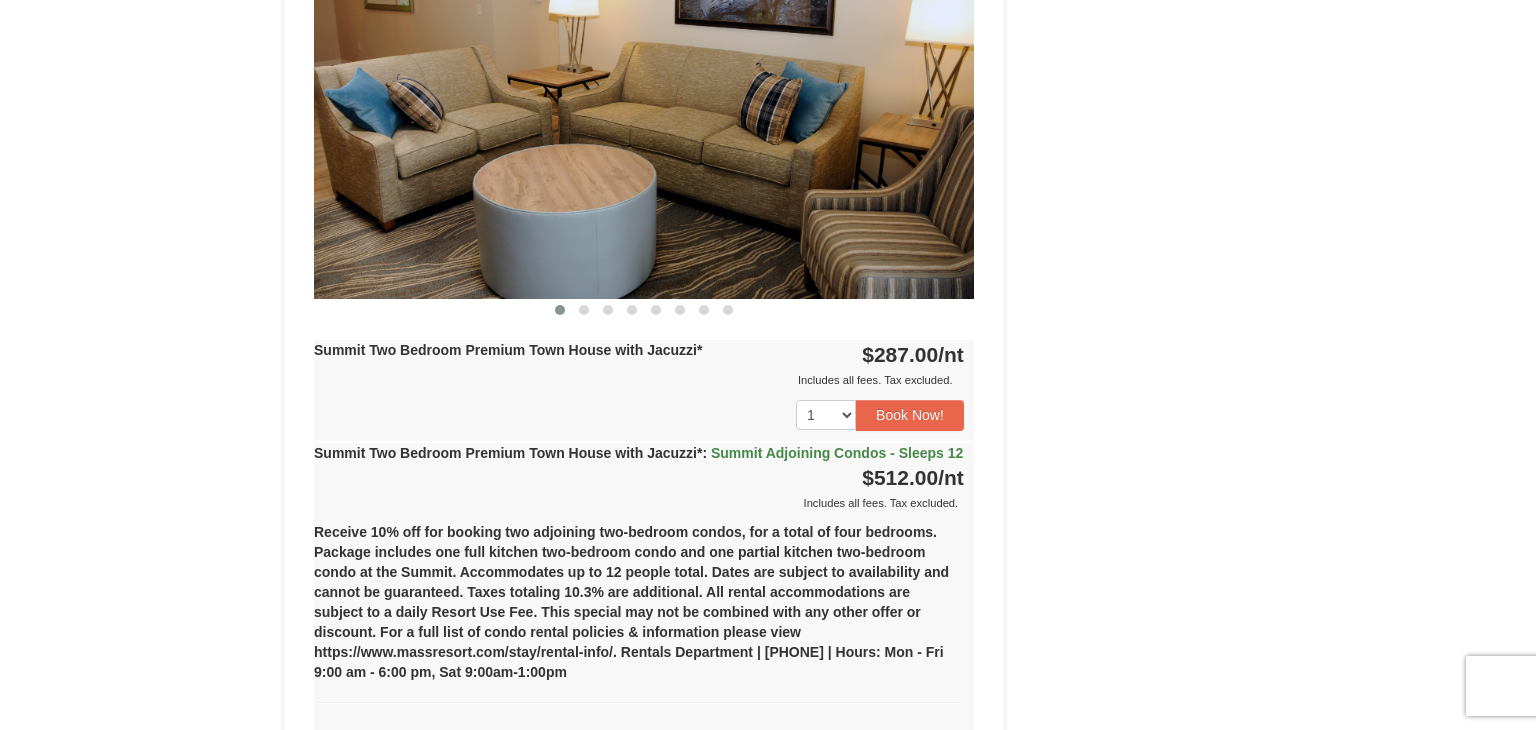 click on "Summit Two Bedroom Premium Town House with Jacuzzi*  :
Summit Adjoining Condos - Sleeps 12
[+] More Info
$512.00 /nt
Includes all fees. Tax excluded." at bounding box center (644, 478) 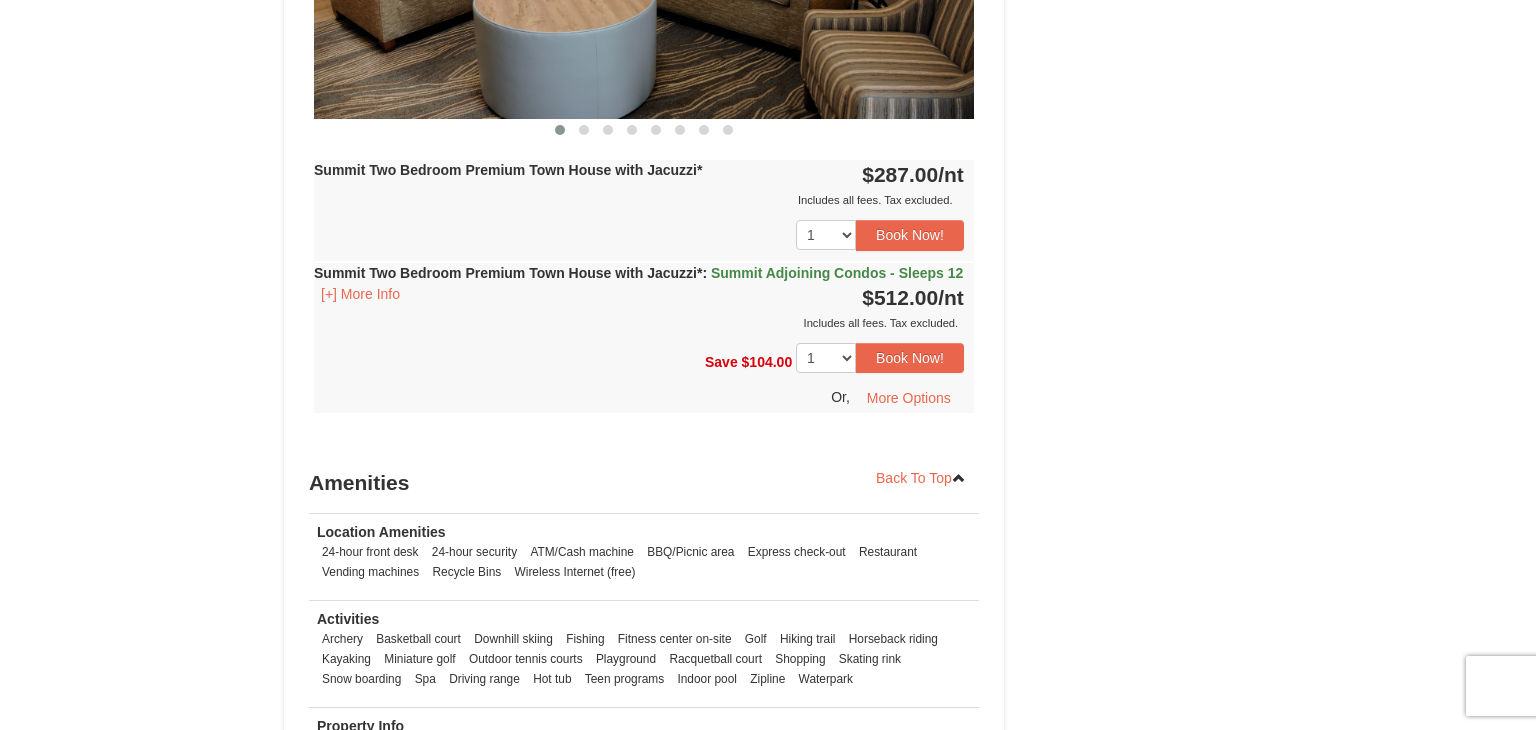 scroll, scrollTop: 3277, scrollLeft: 0, axis: vertical 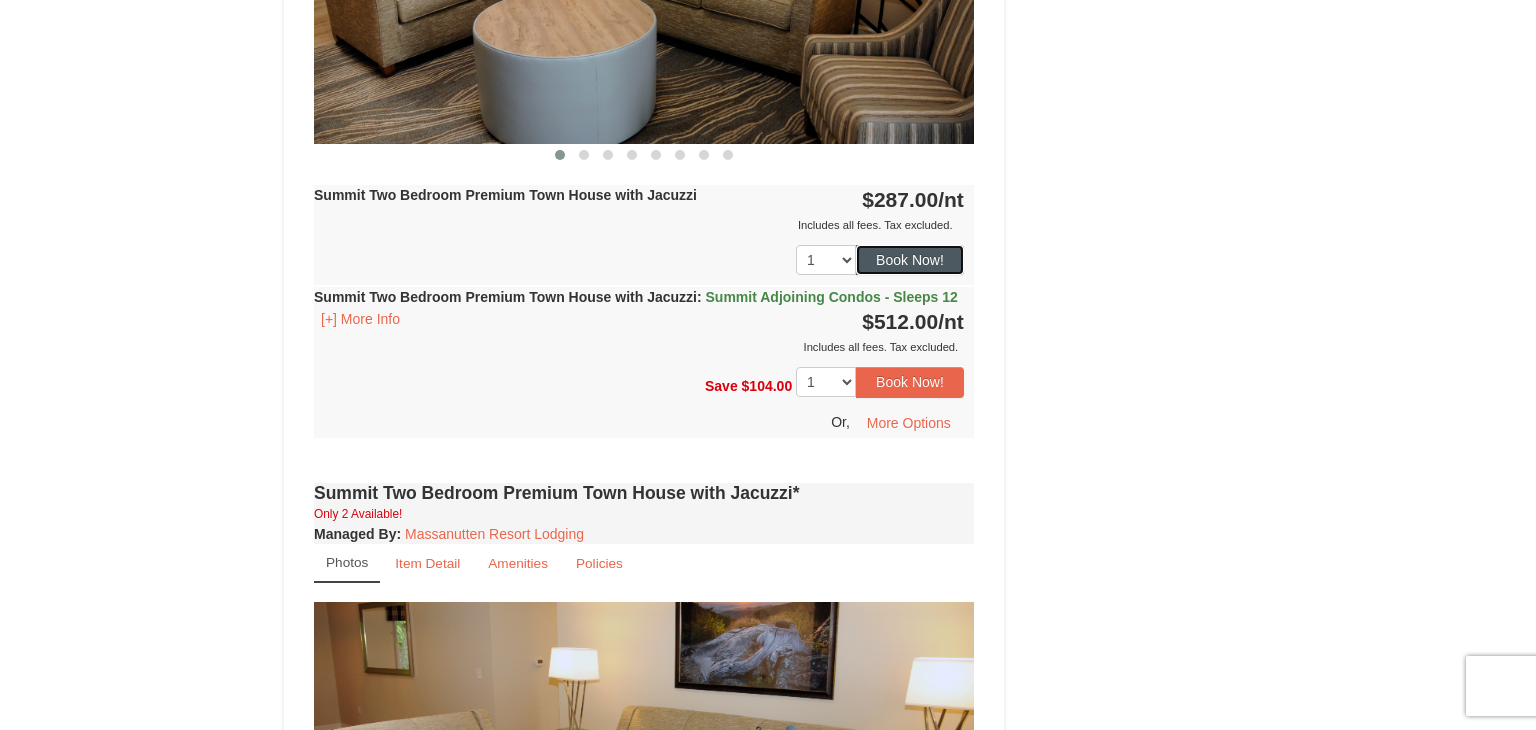 click on "Book Now!" at bounding box center (910, 260) 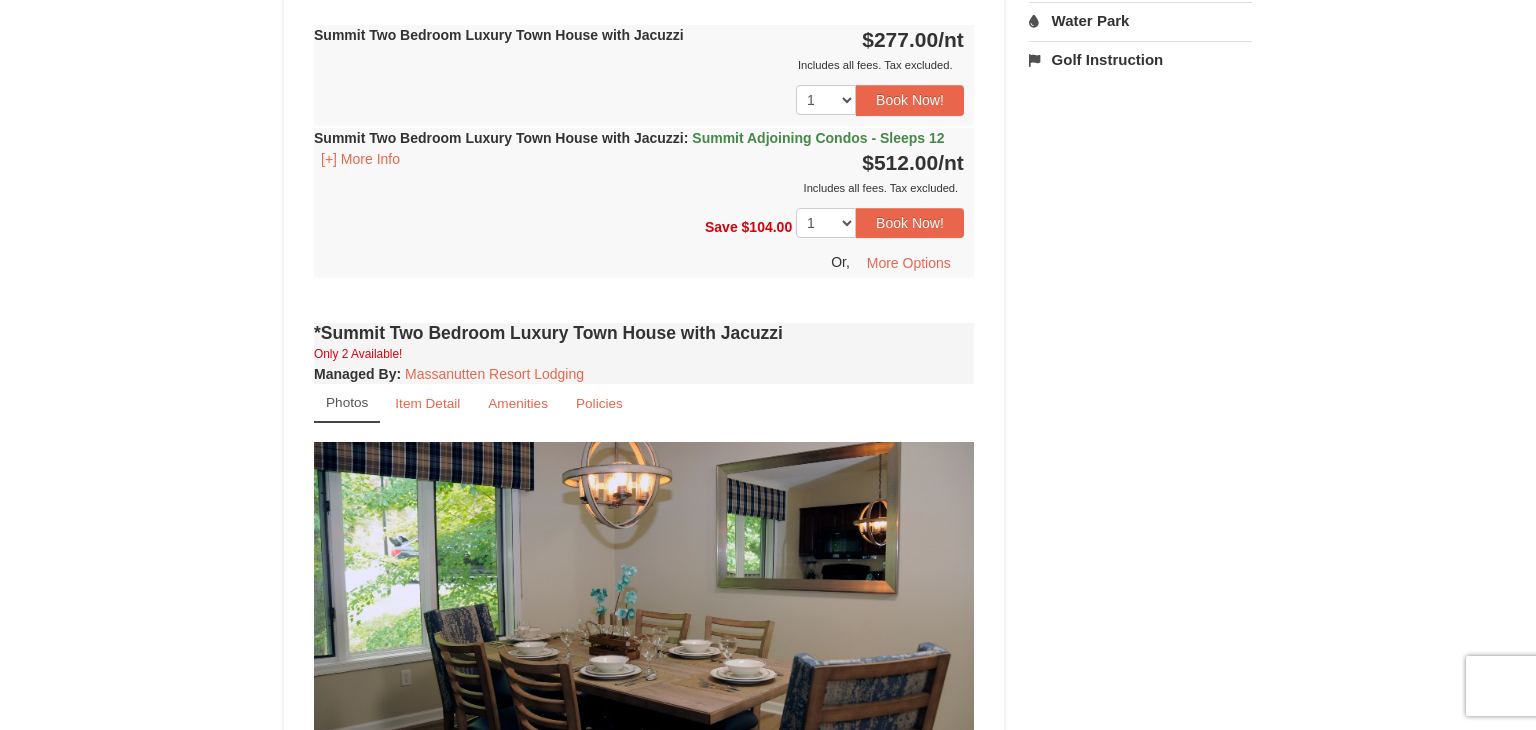scroll, scrollTop: 195, scrollLeft: 0, axis: vertical 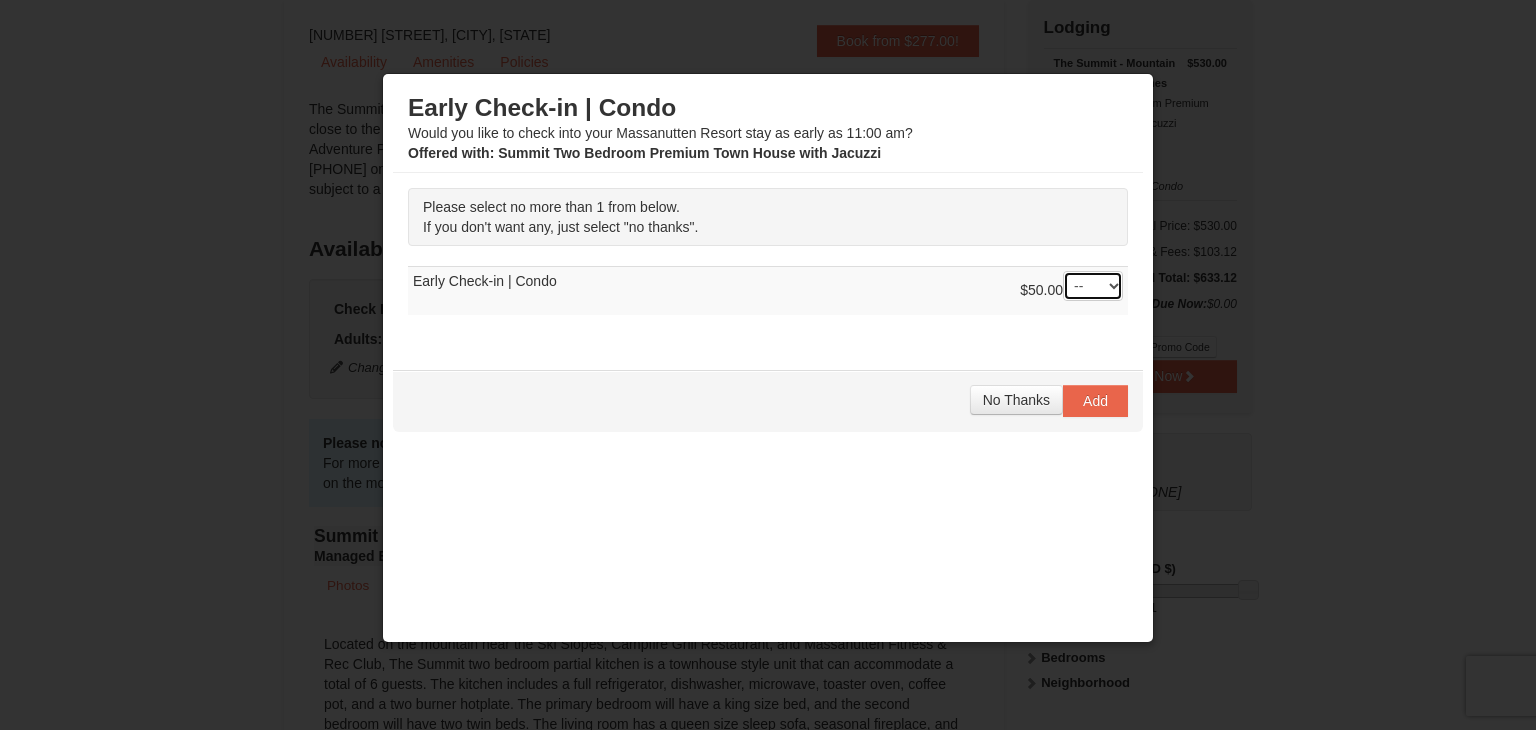 click on "--
01" at bounding box center (1093, 286) 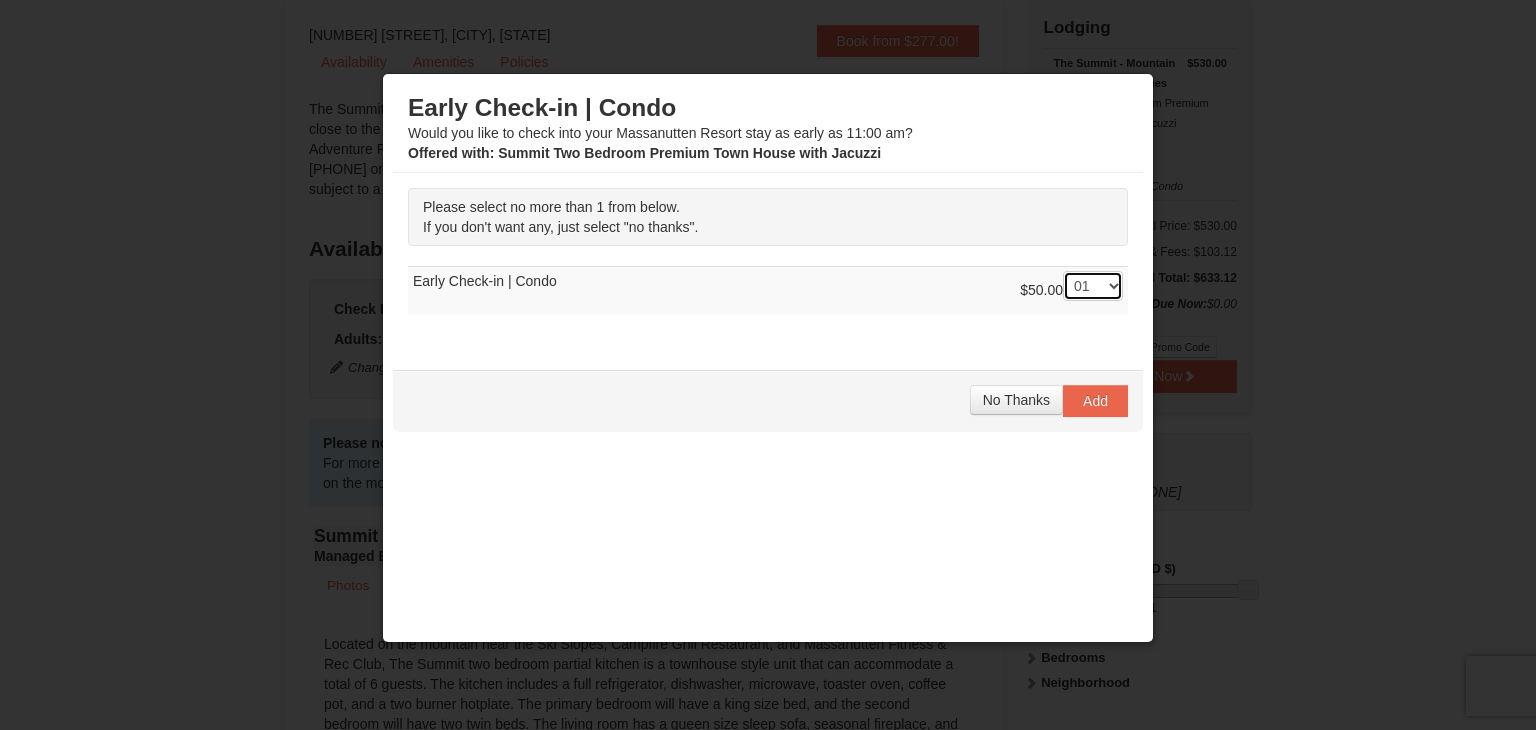 click on "--
01" at bounding box center [1093, 286] 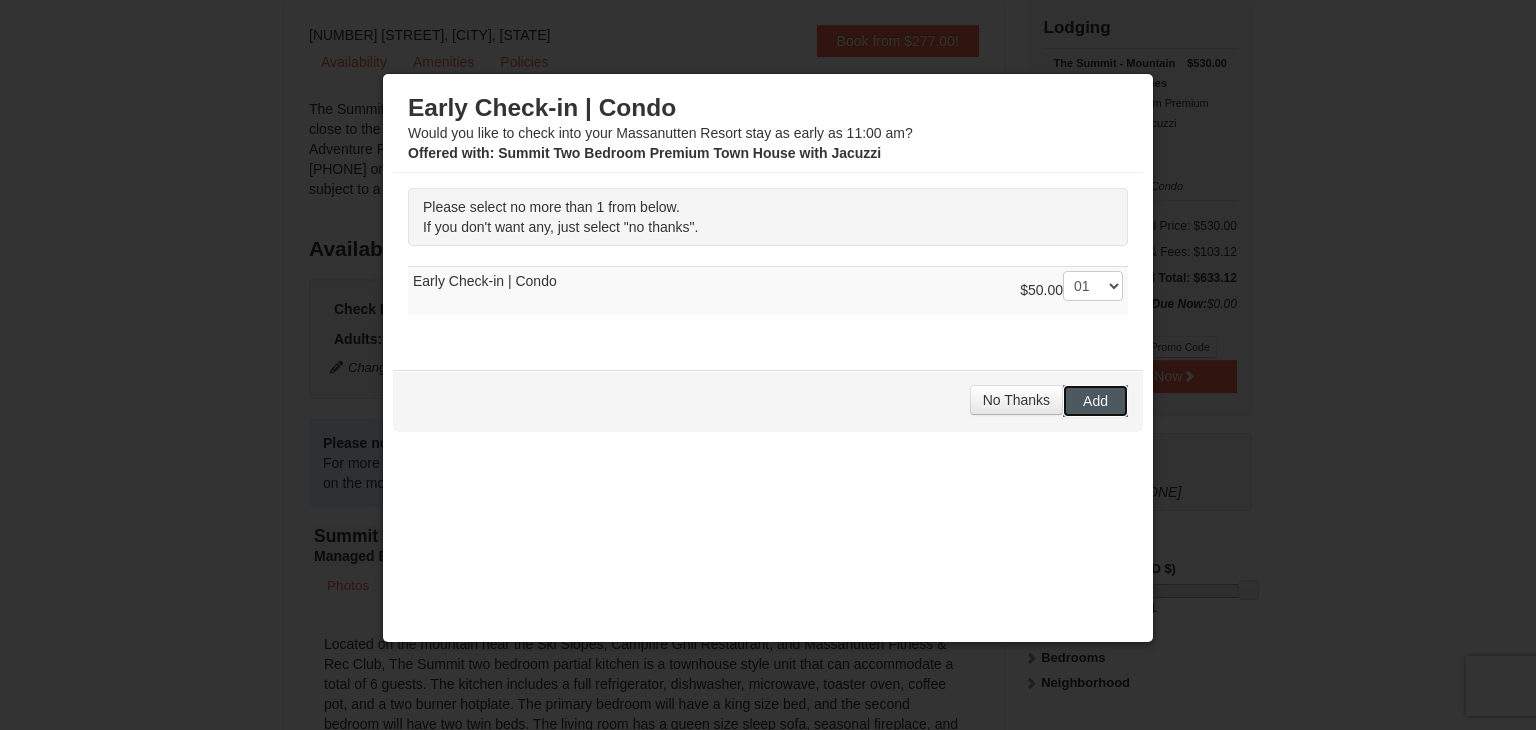 click on "Add" at bounding box center [1095, 401] 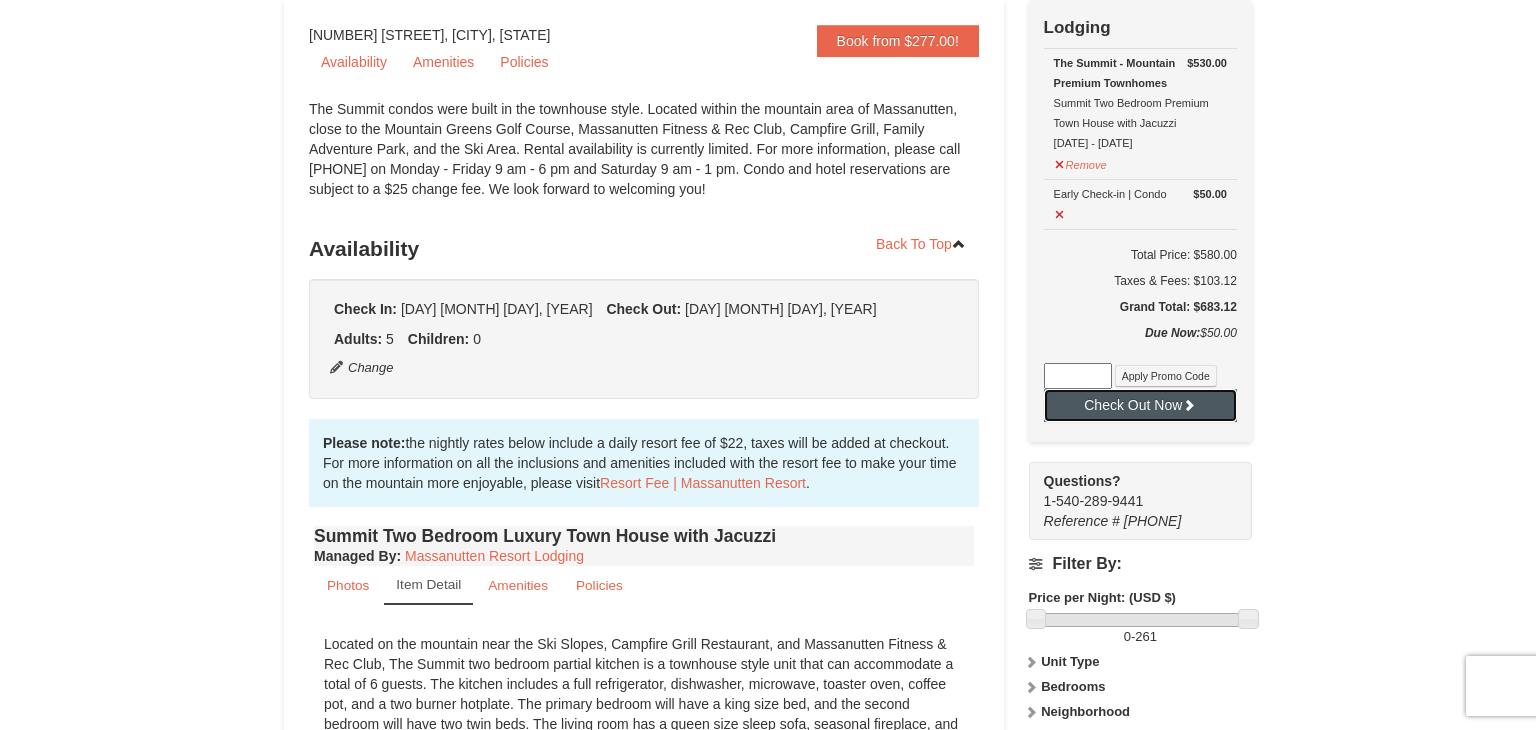 click on "Check Out Now" at bounding box center (1140, 405) 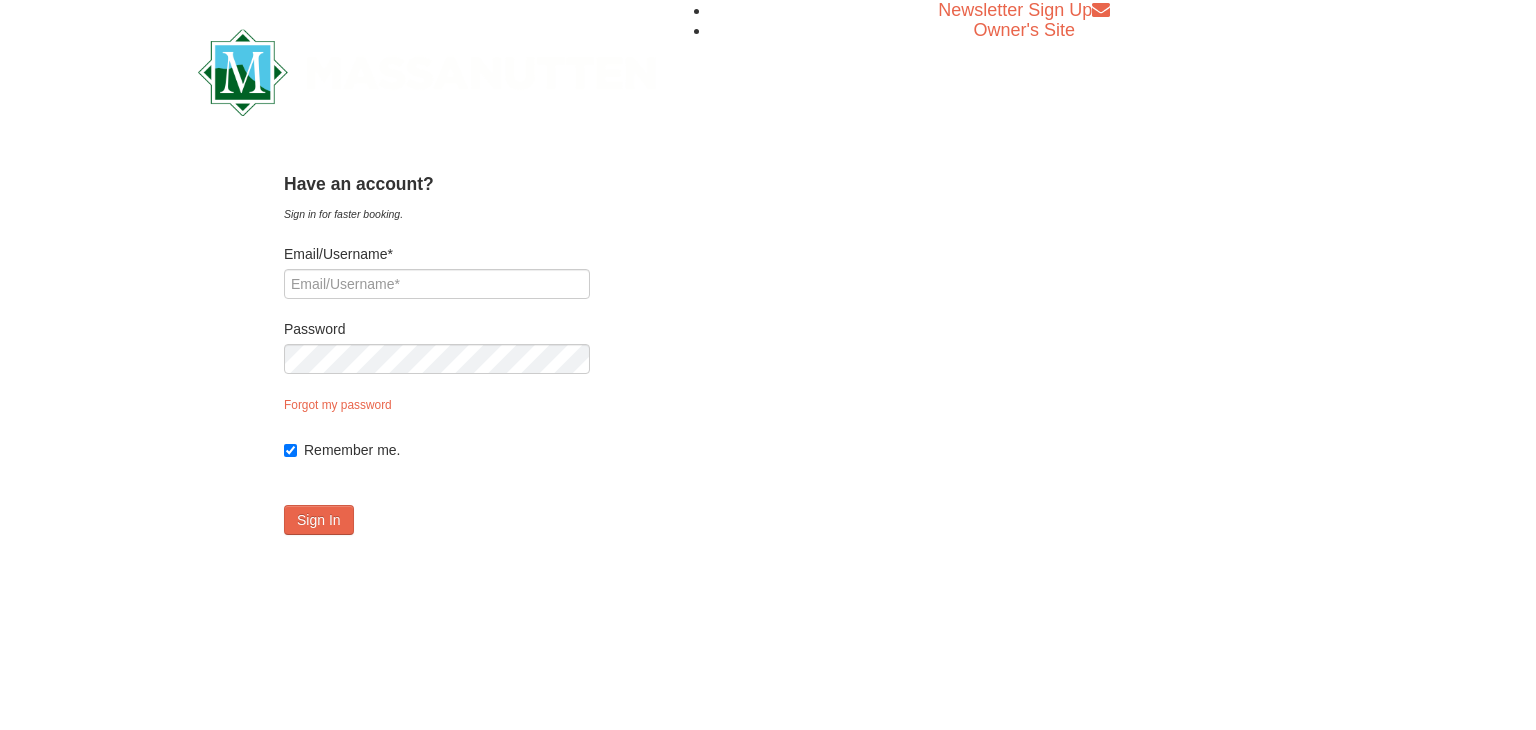 scroll, scrollTop: 0, scrollLeft: 0, axis: both 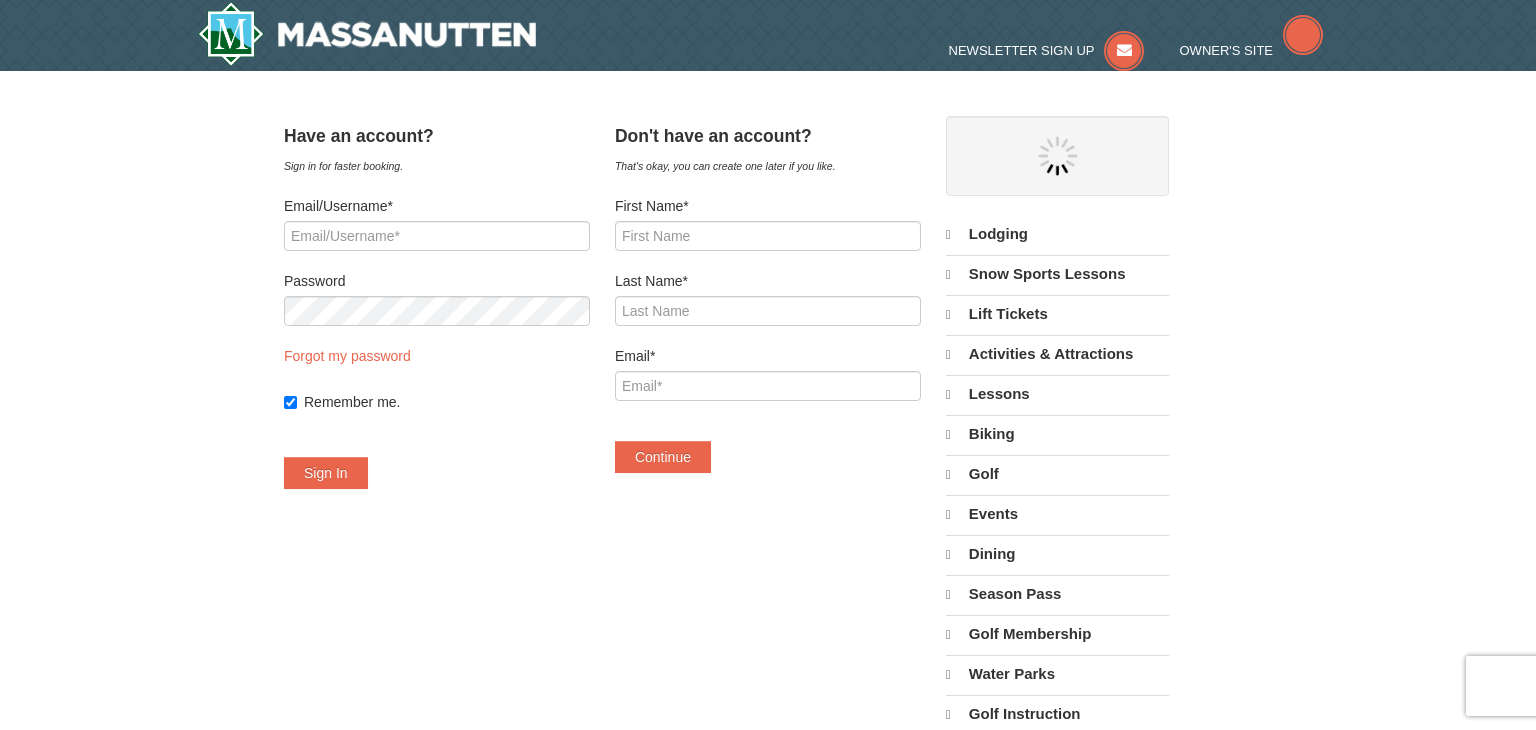 select on "8" 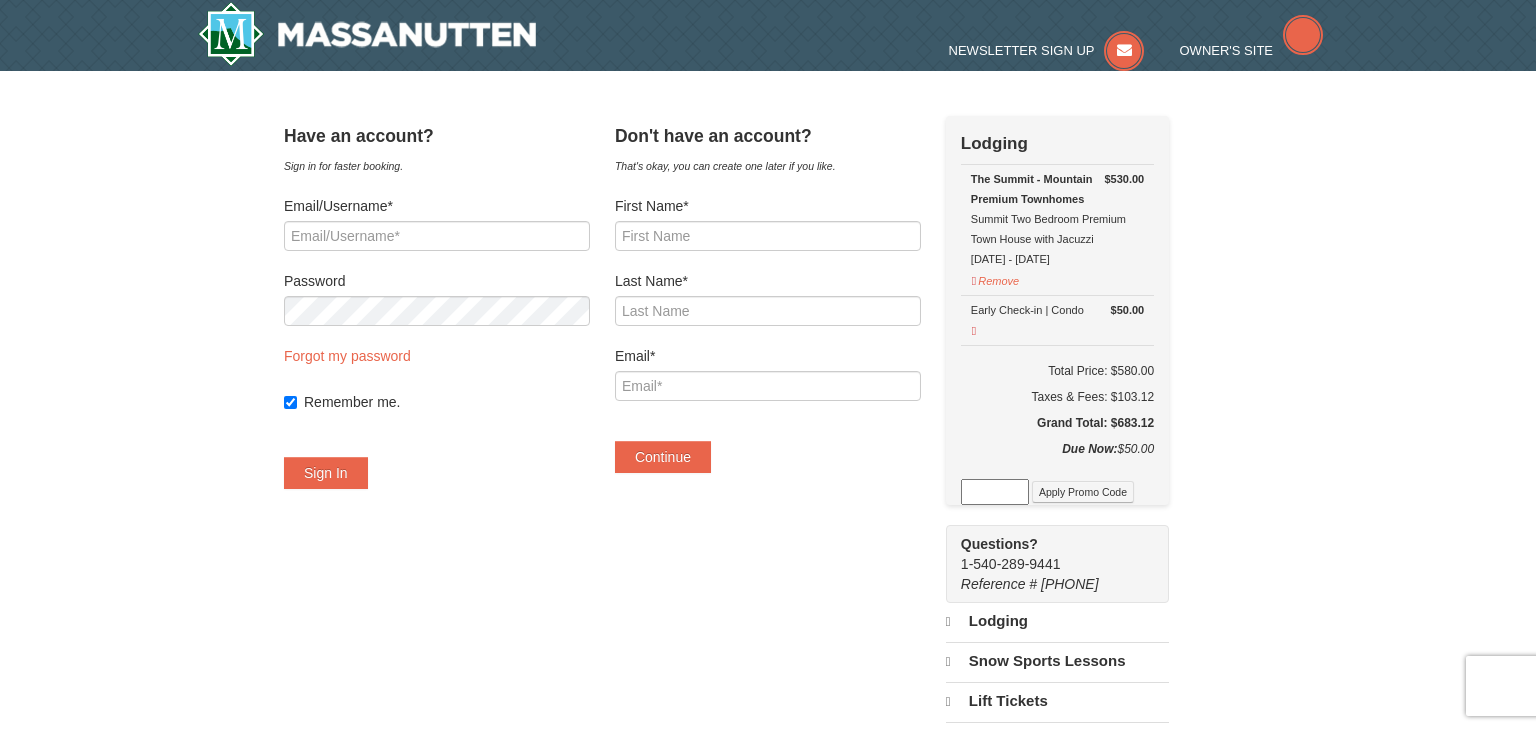 select on "8" 